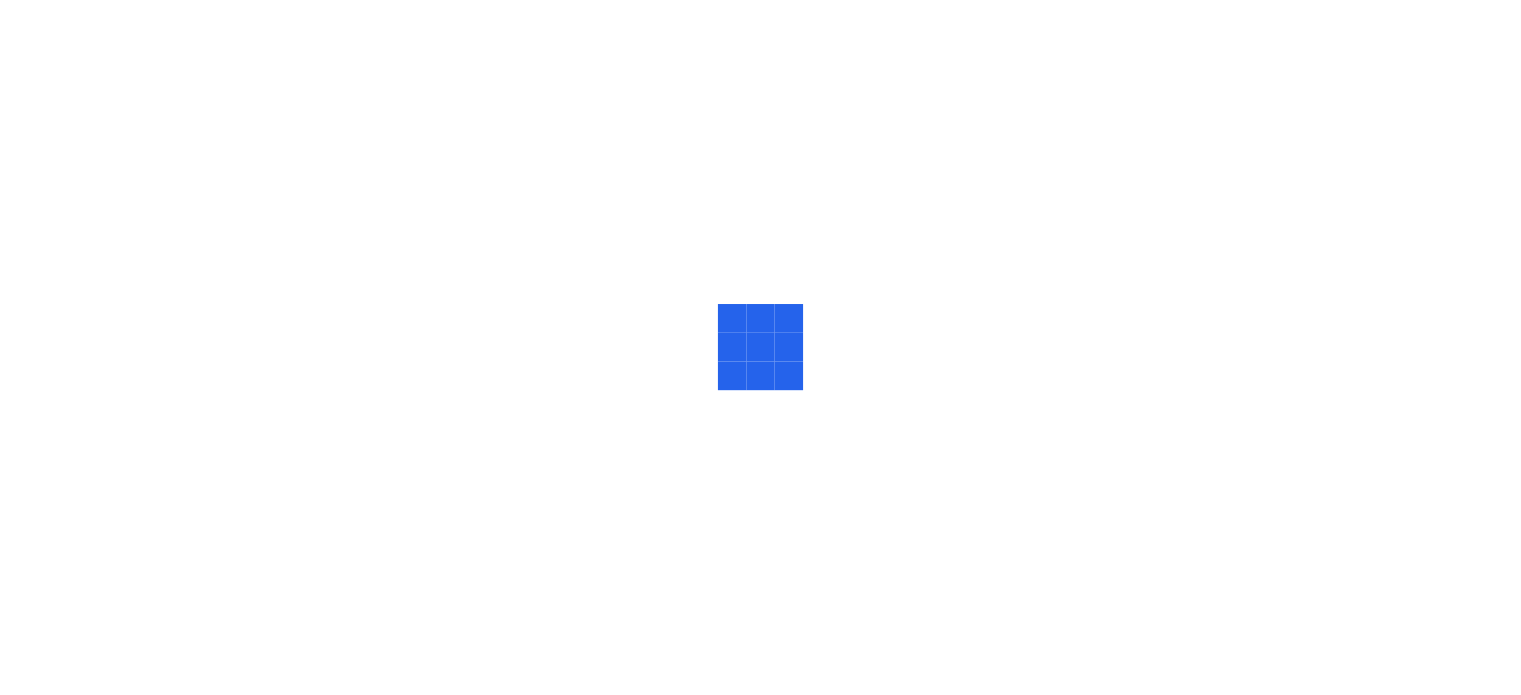 scroll, scrollTop: 0, scrollLeft: 0, axis: both 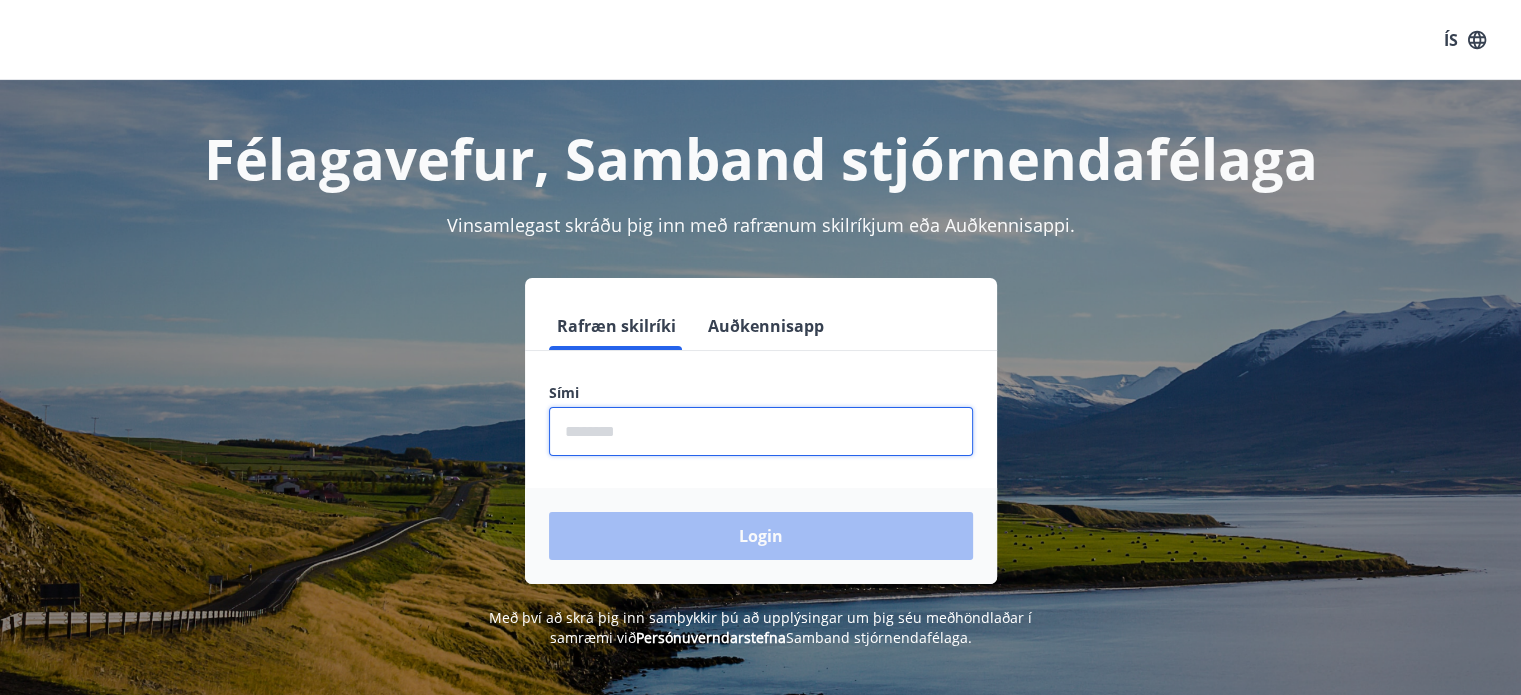 click at bounding box center (761, 431) 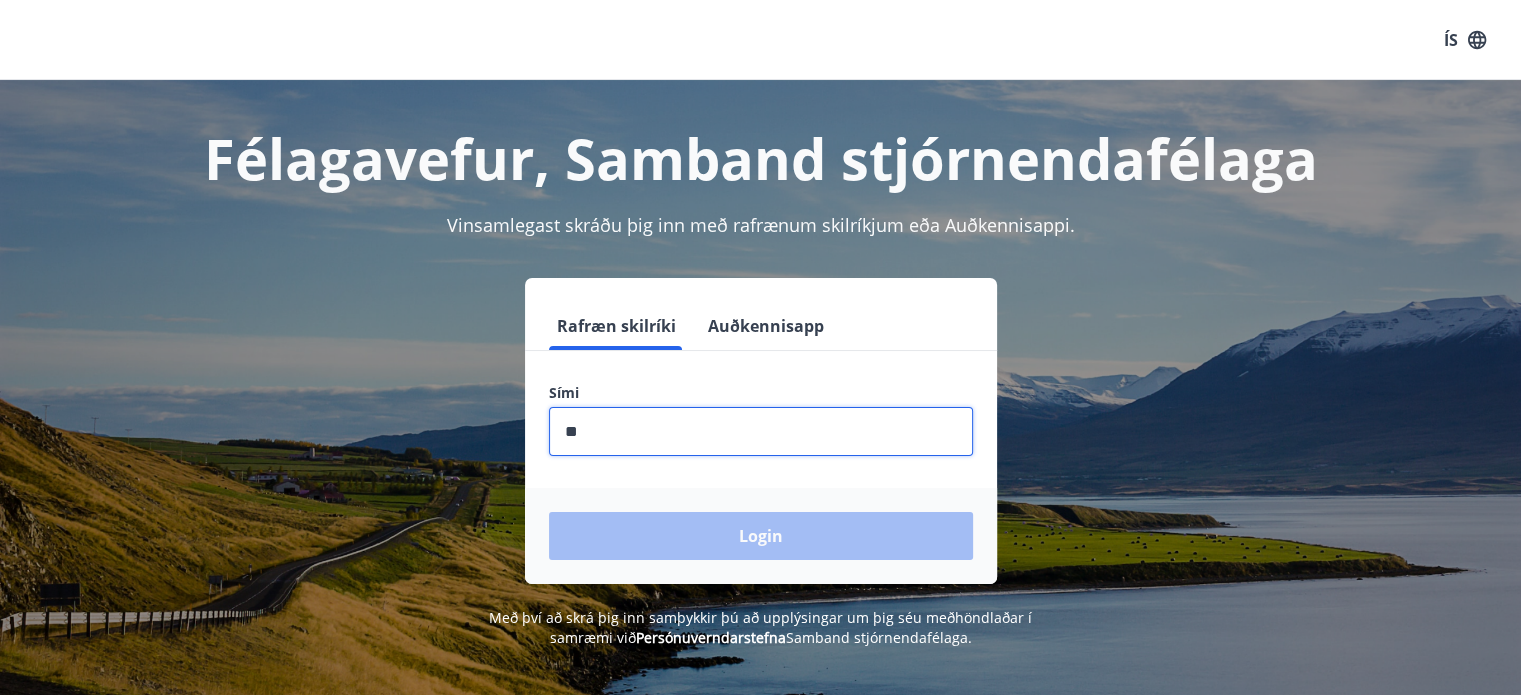 type on "*" 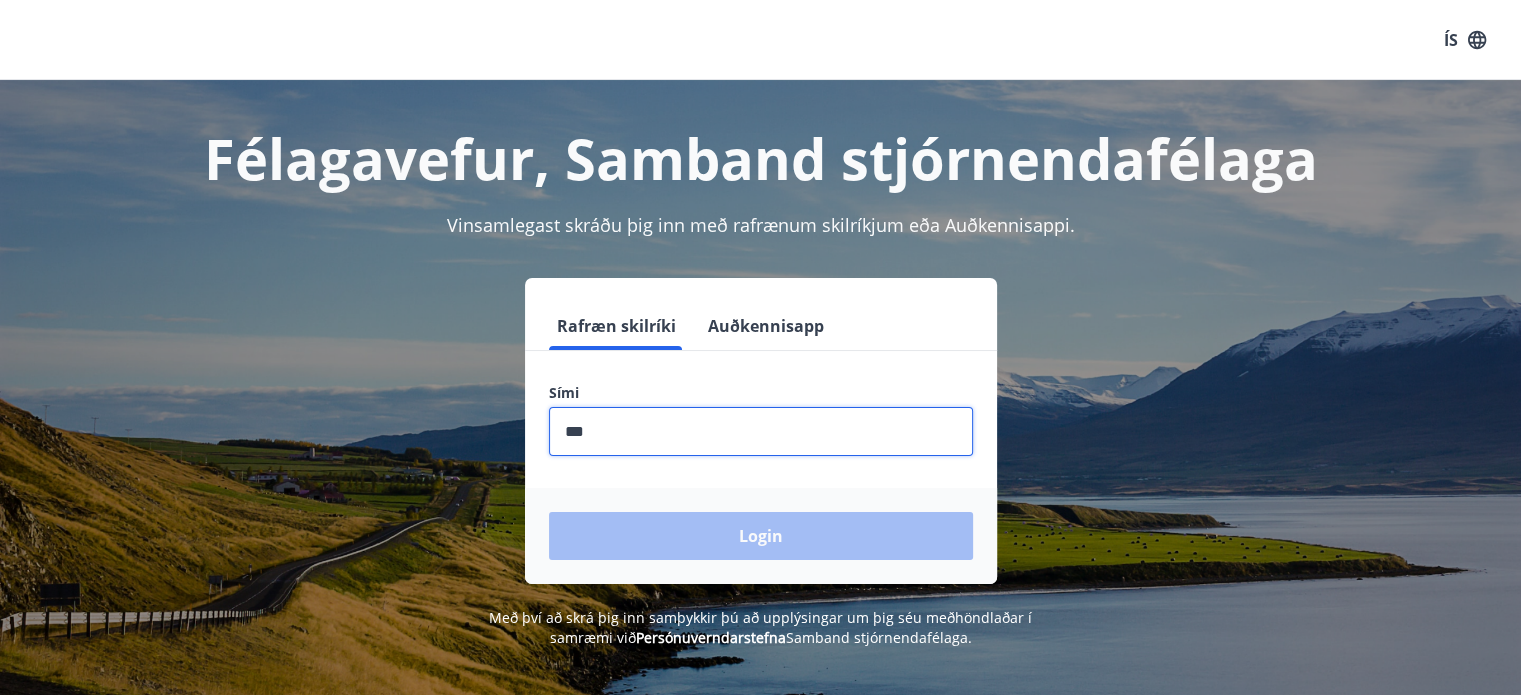 type on "********" 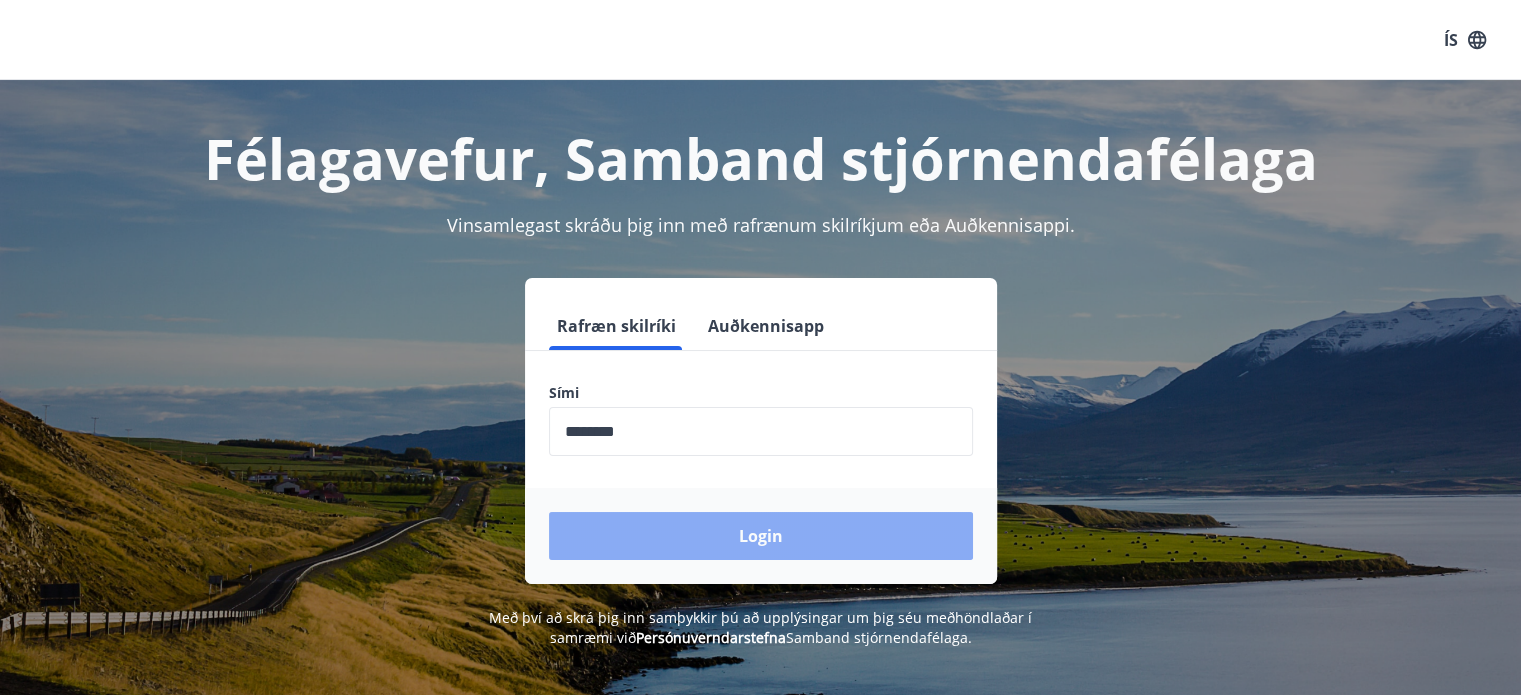 click on "Login" at bounding box center [761, 536] 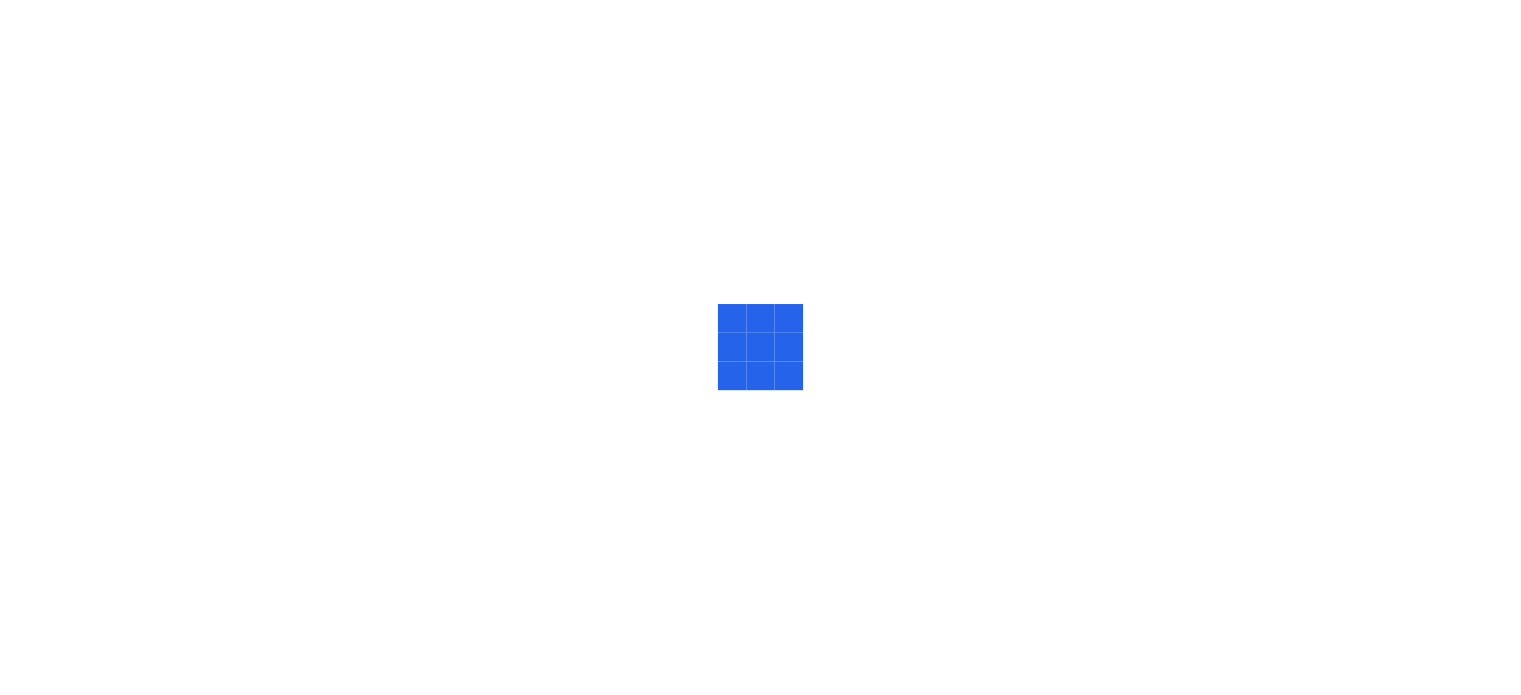 scroll, scrollTop: 0, scrollLeft: 0, axis: both 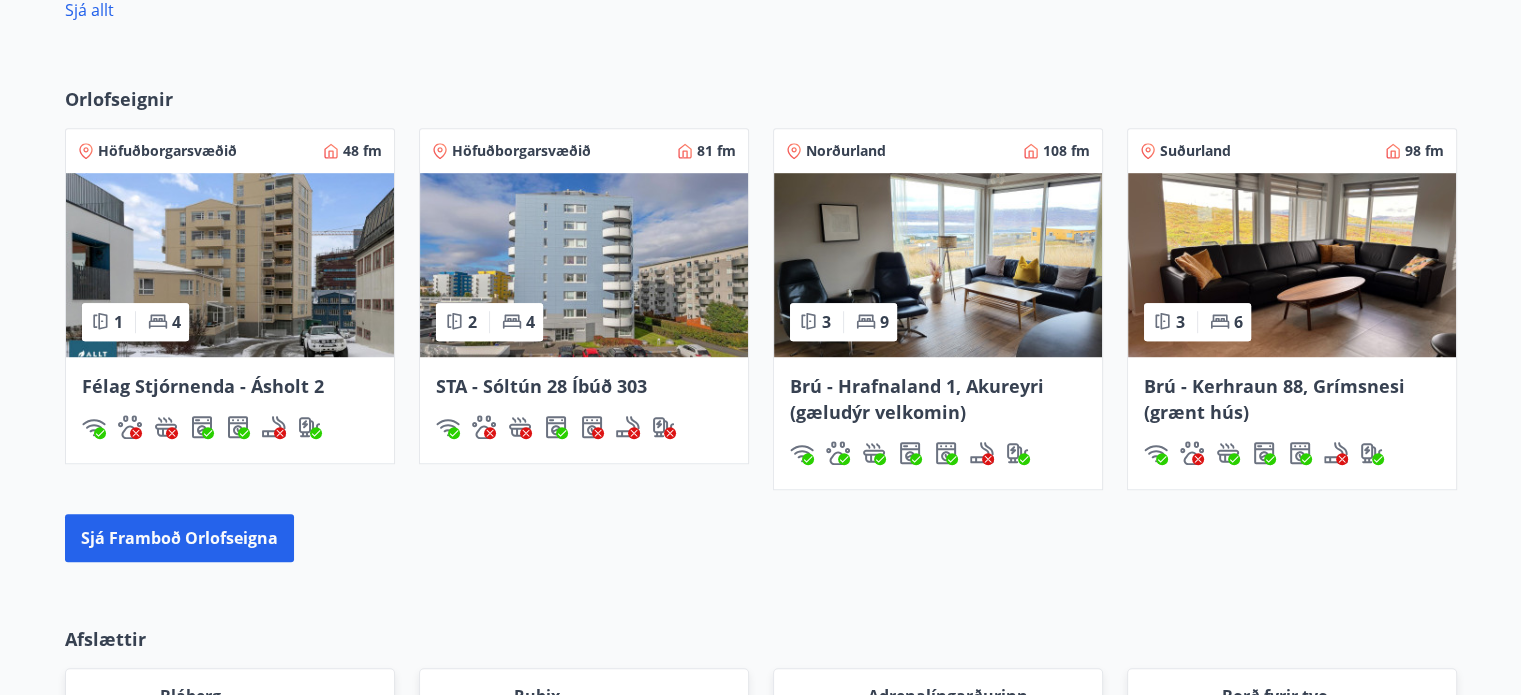 click on "Brú - Kerhraun 88, Grímsnesi (grænt hús)" at bounding box center (1274, 399) 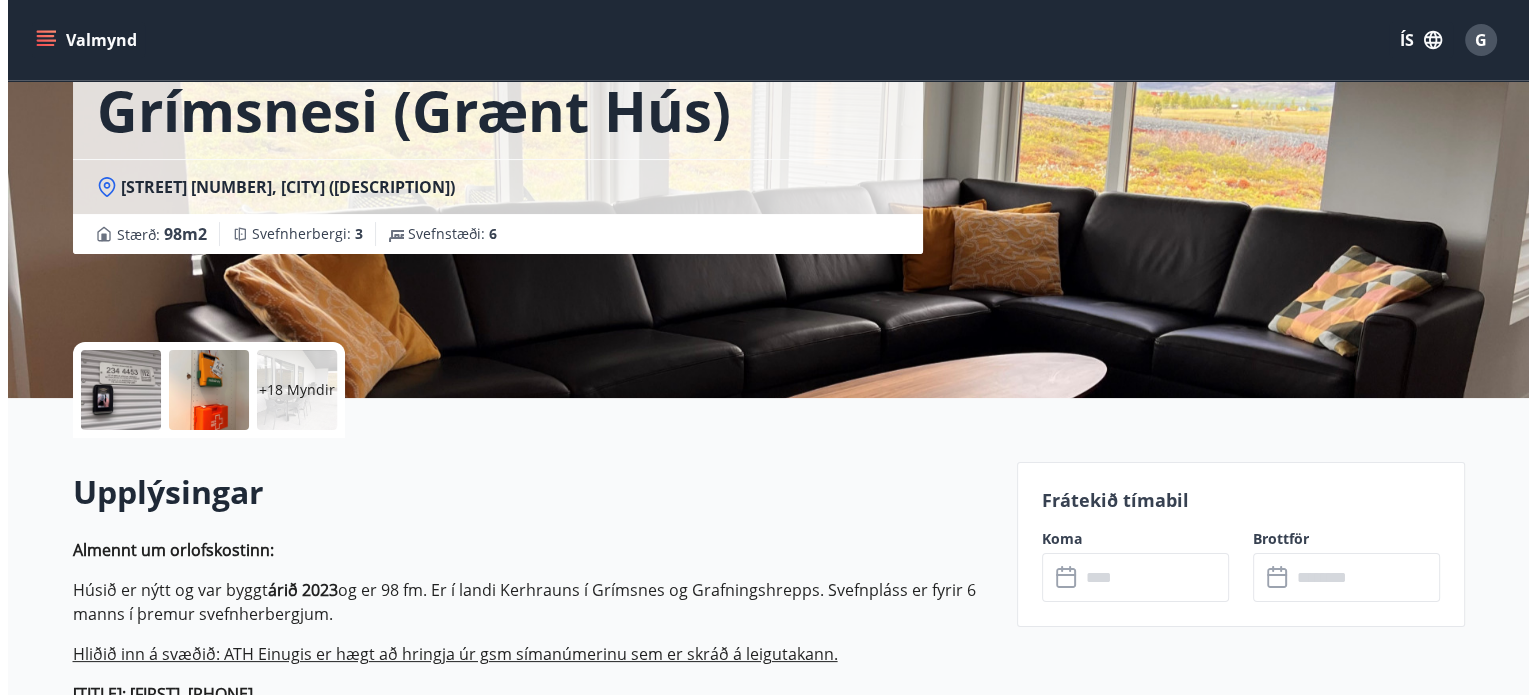 scroll, scrollTop: 40, scrollLeft: 0, axis: vertical 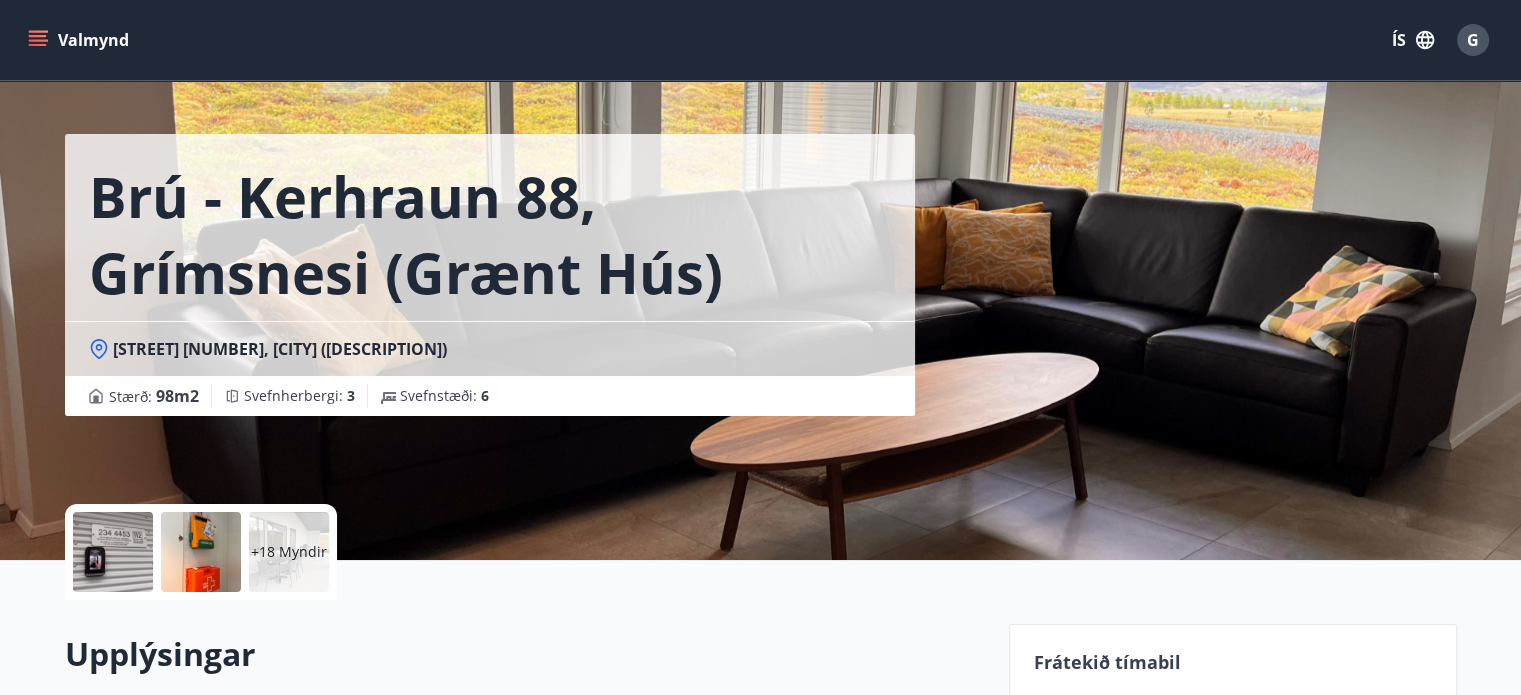 click on "+18 Myndir" at bounding box center (289, 552) 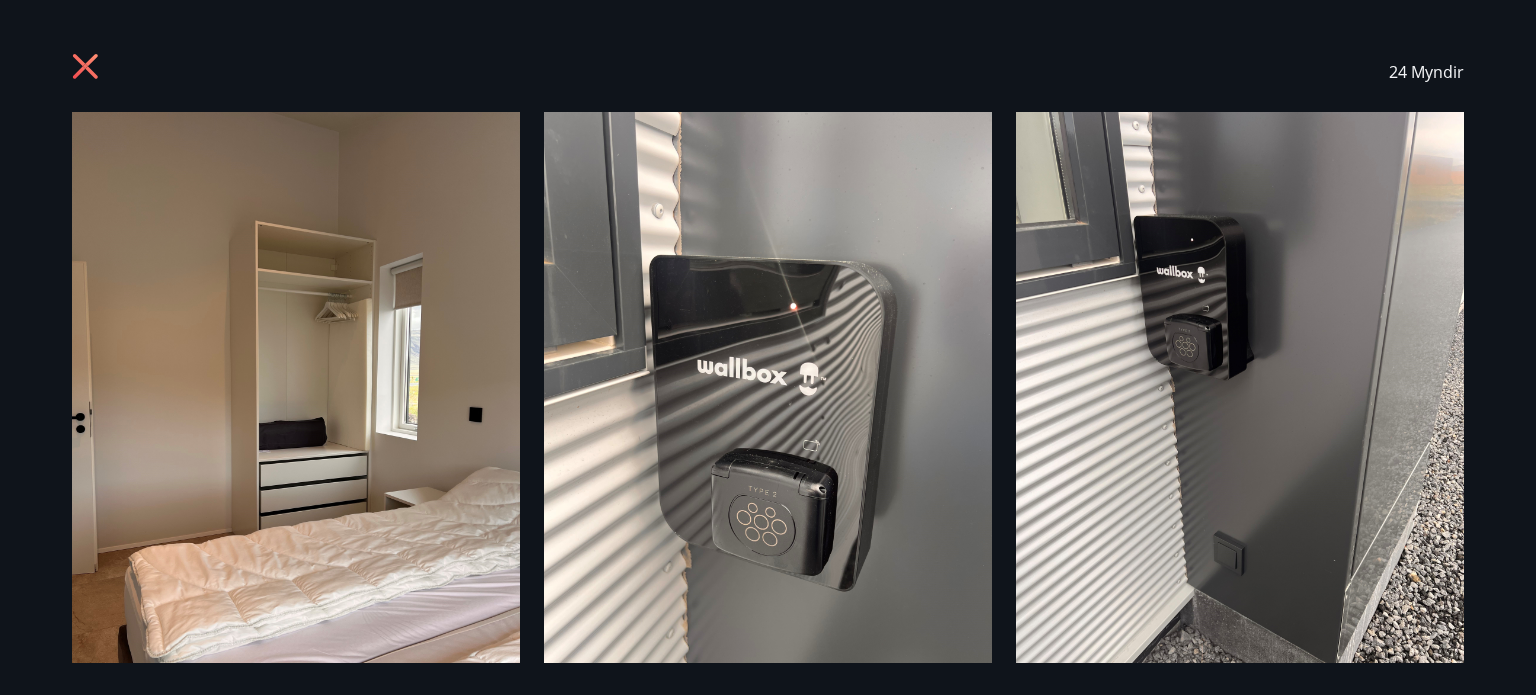 click at bounding box center [1240, 410] 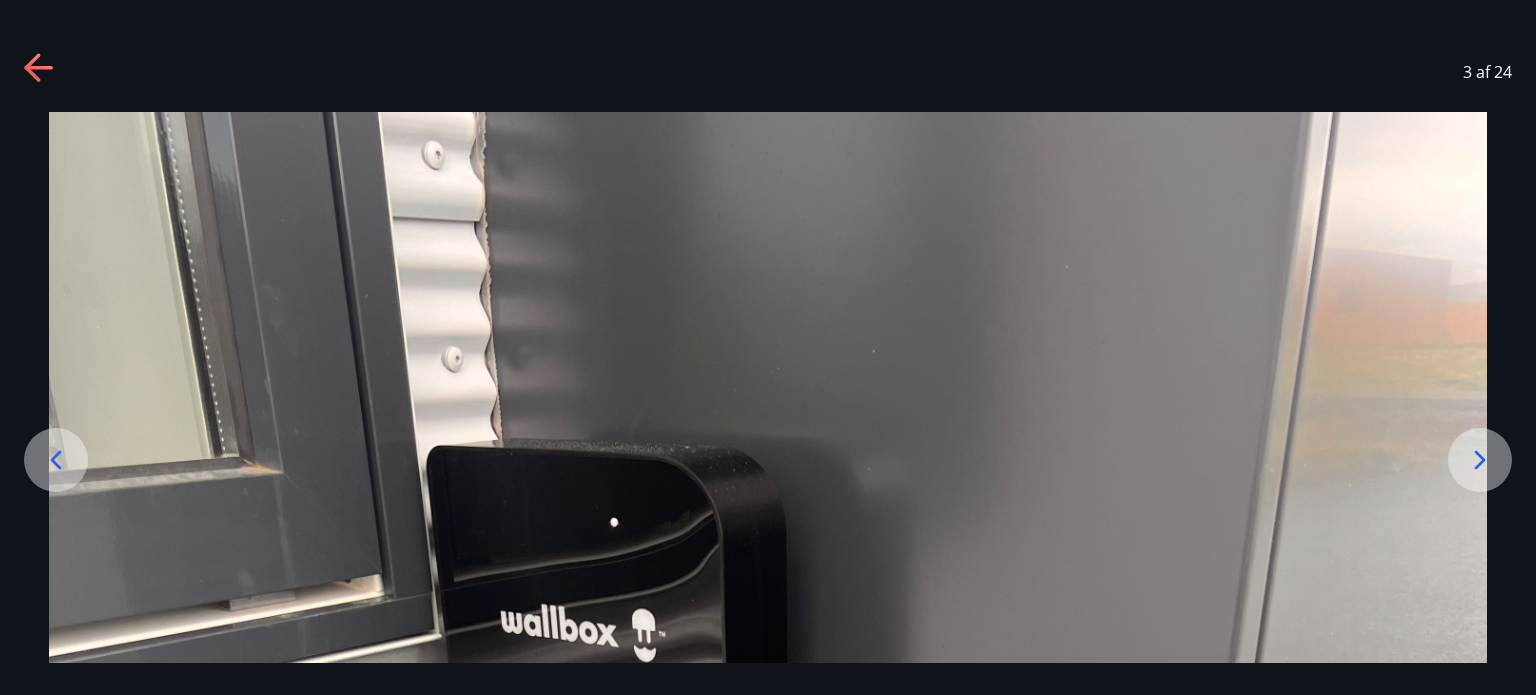 click at bounding box center [768, 1070] 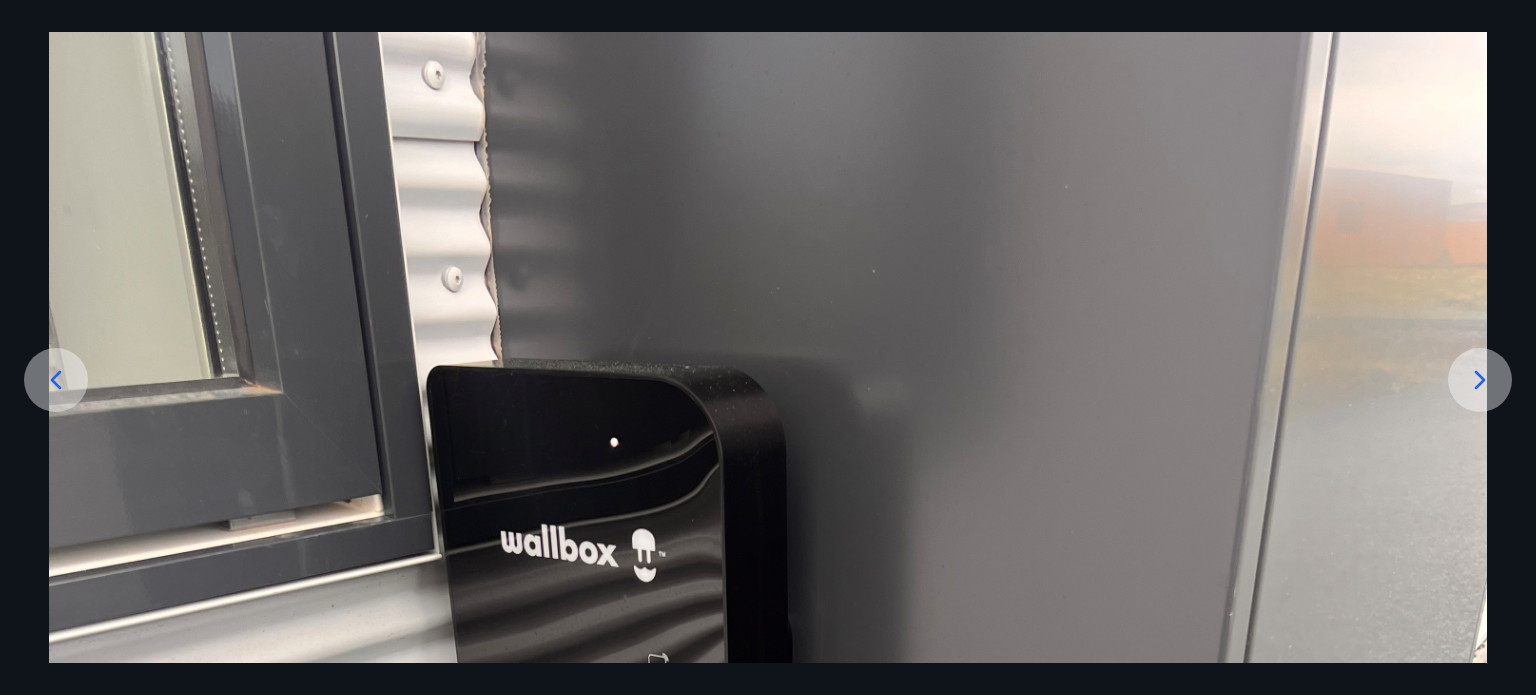 click at bounding box center [768, 990] 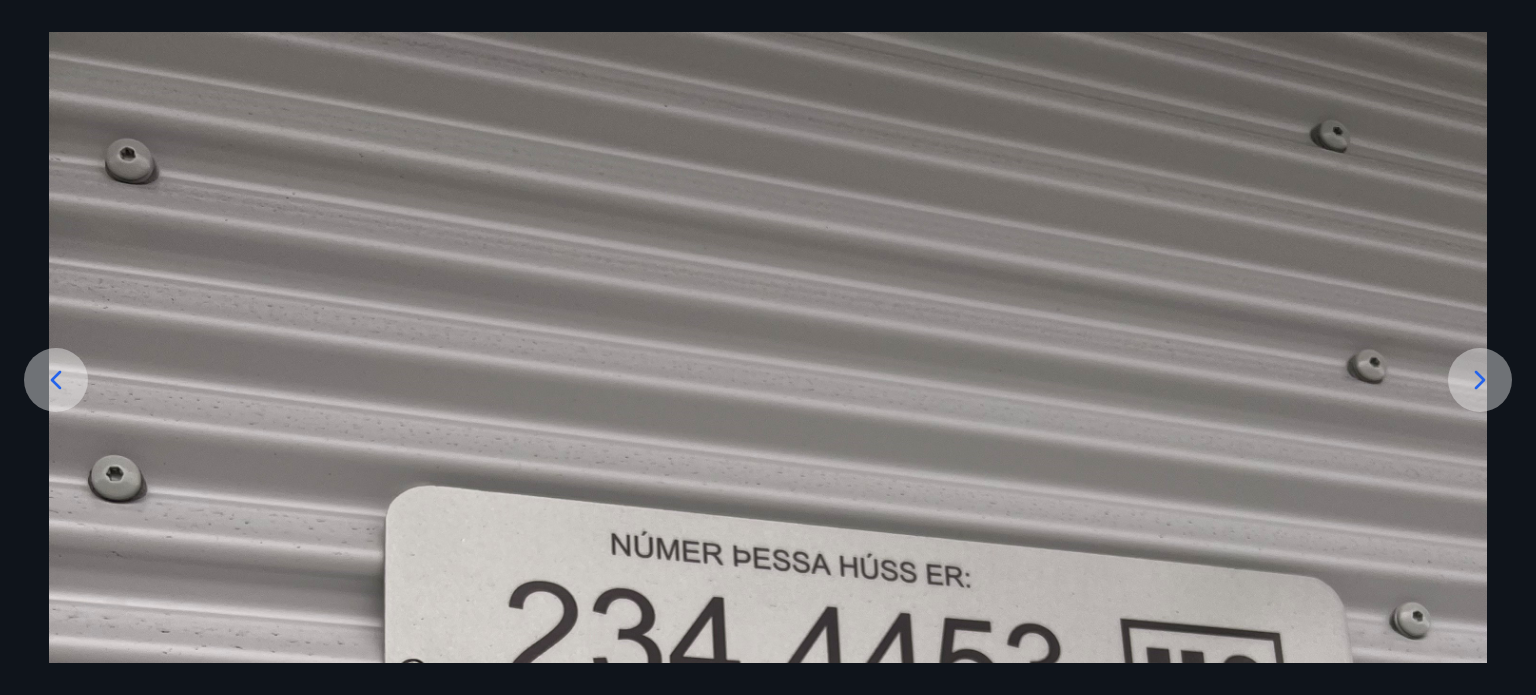 click 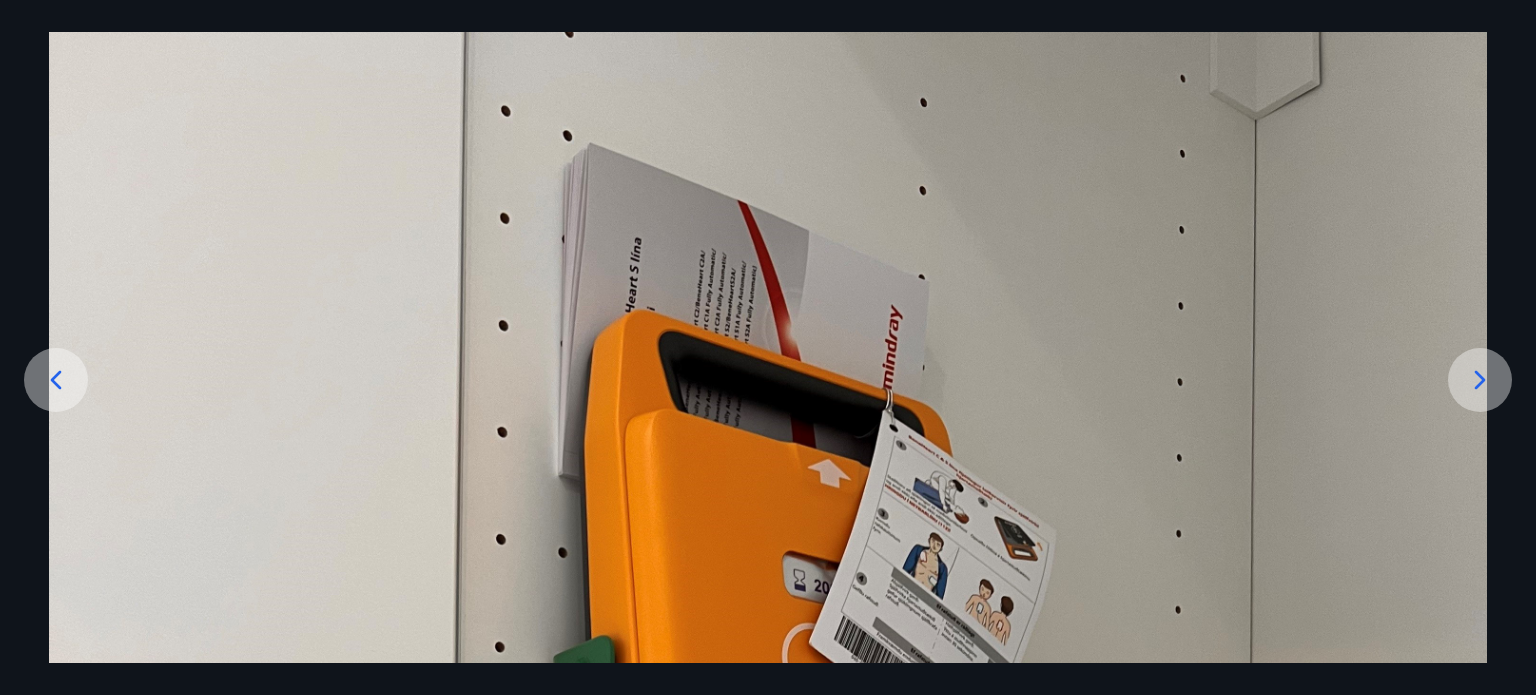 click 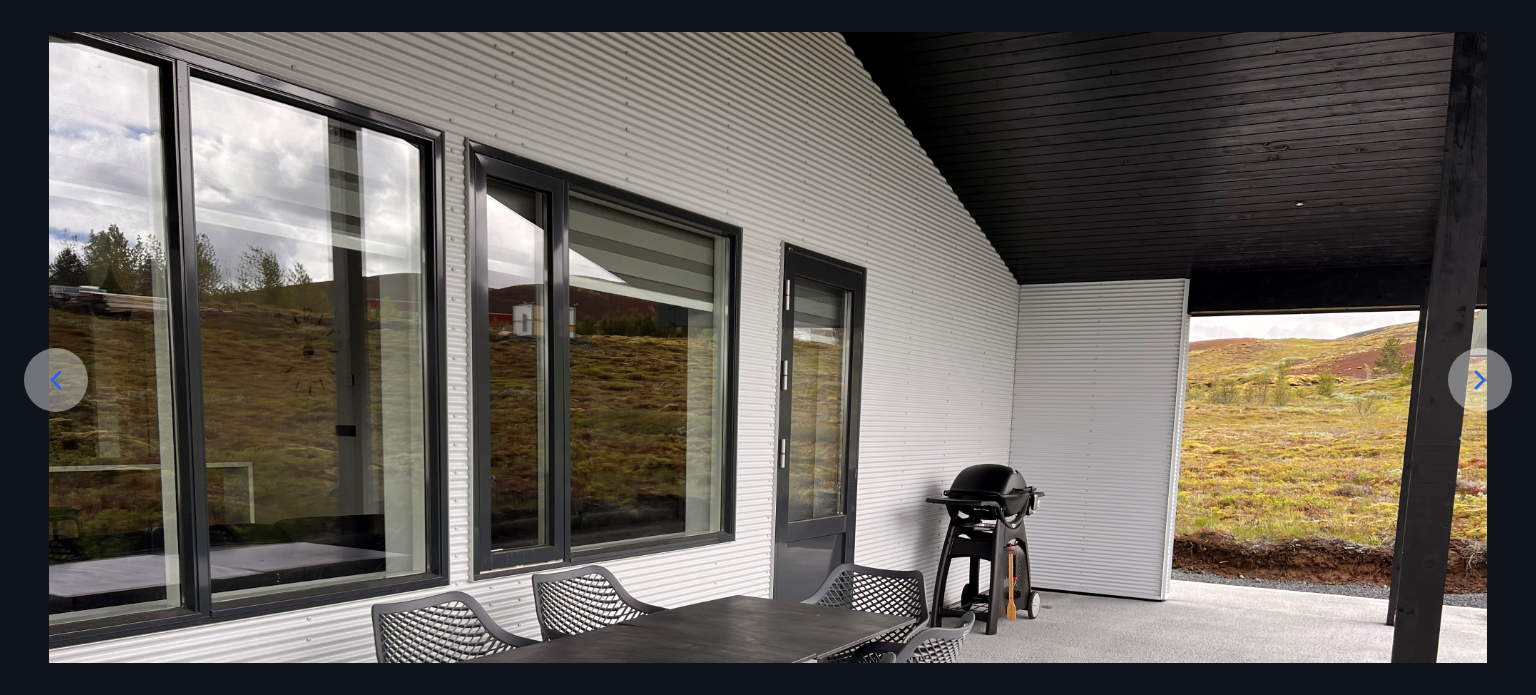 click at bounding box center (1480, 380) 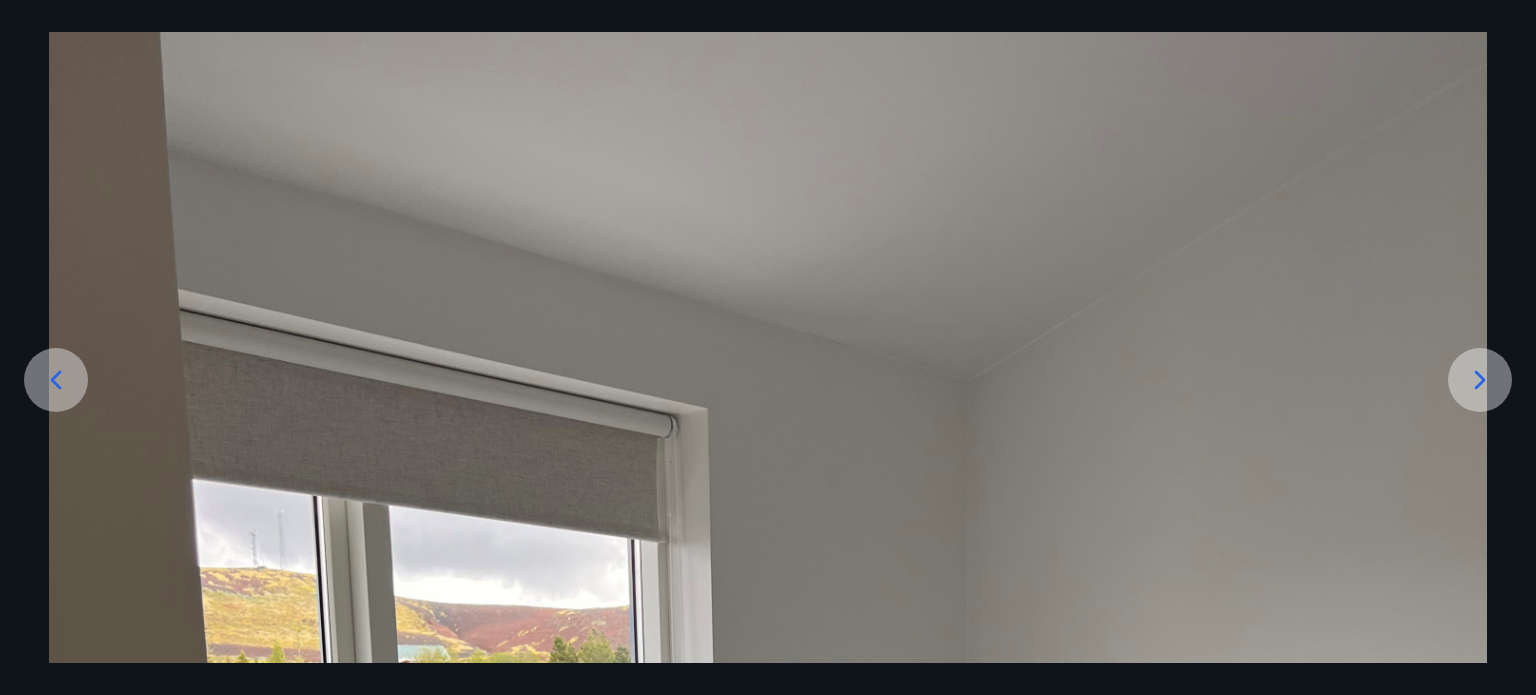 click at bounding box center (768, 990) 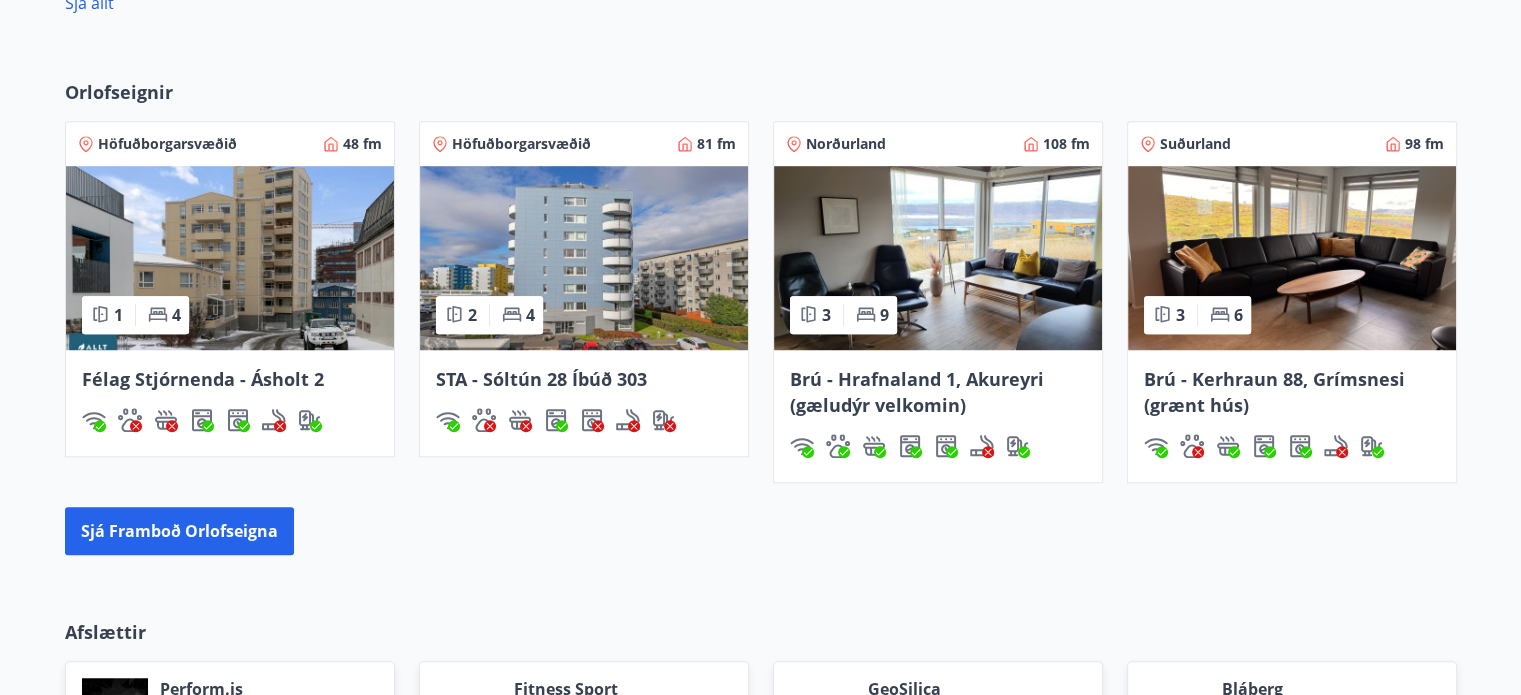 scroll, scrollTop: 1322, scrollLeft: 0, axis: vertical 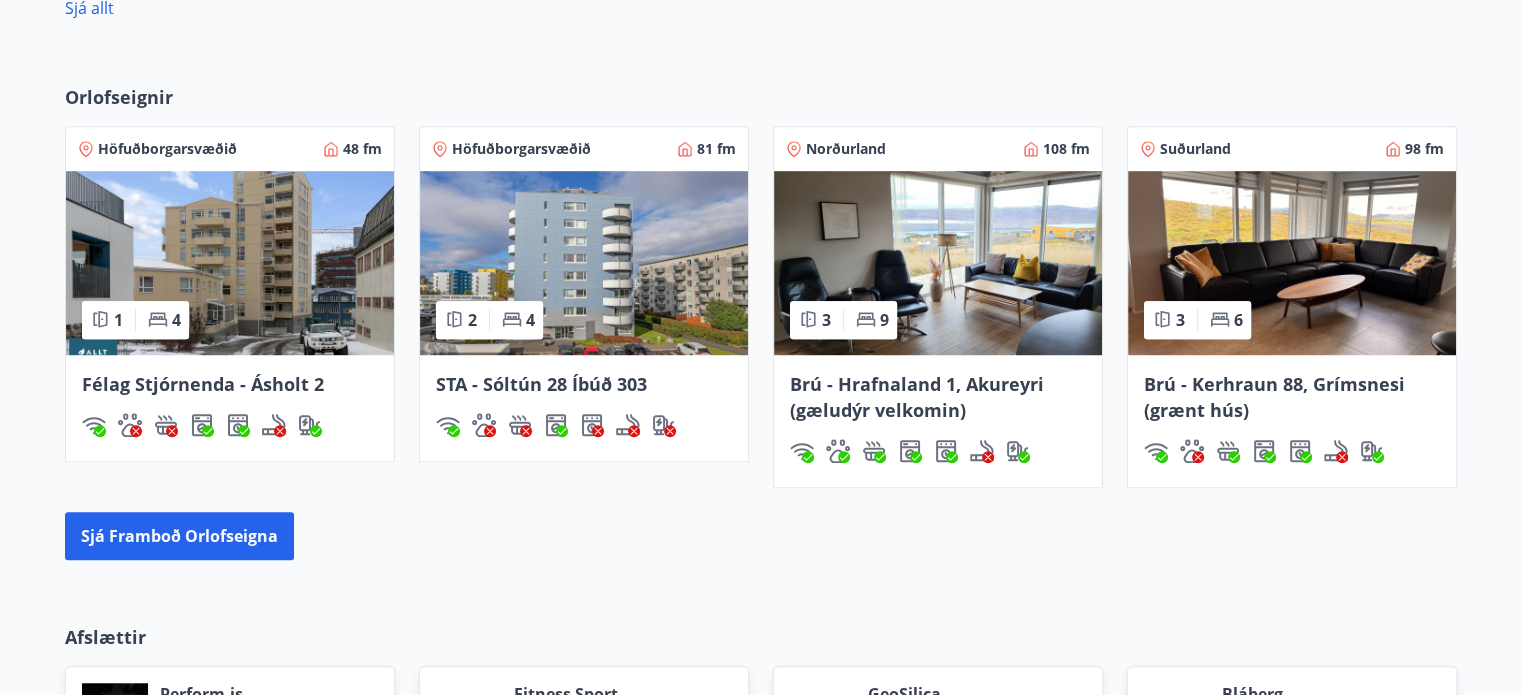 click on "Brú - Kerhraun 88, Grímsnesi (grænt hús)" at bounding box center [1292, 397] 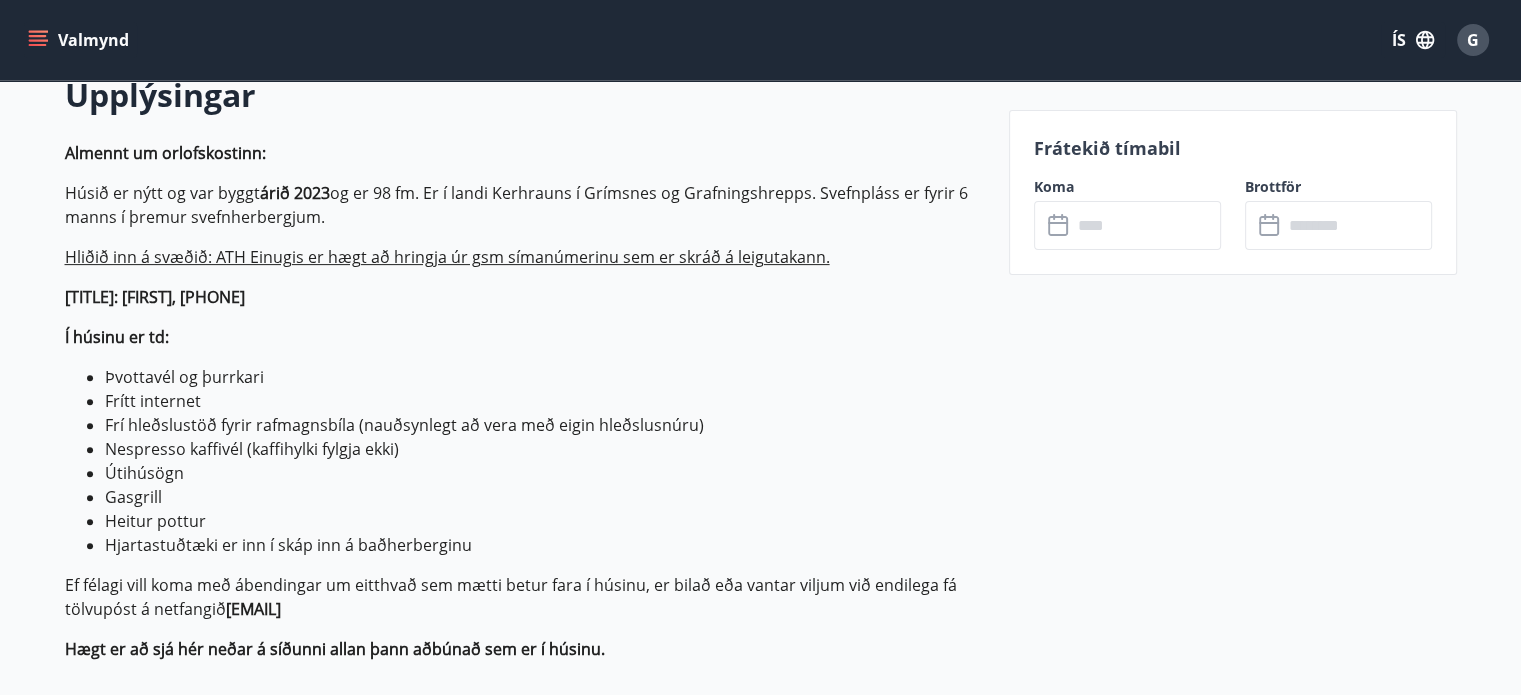 scroll, scrollTop: 600, scrollLeft: 0, axis: vertical 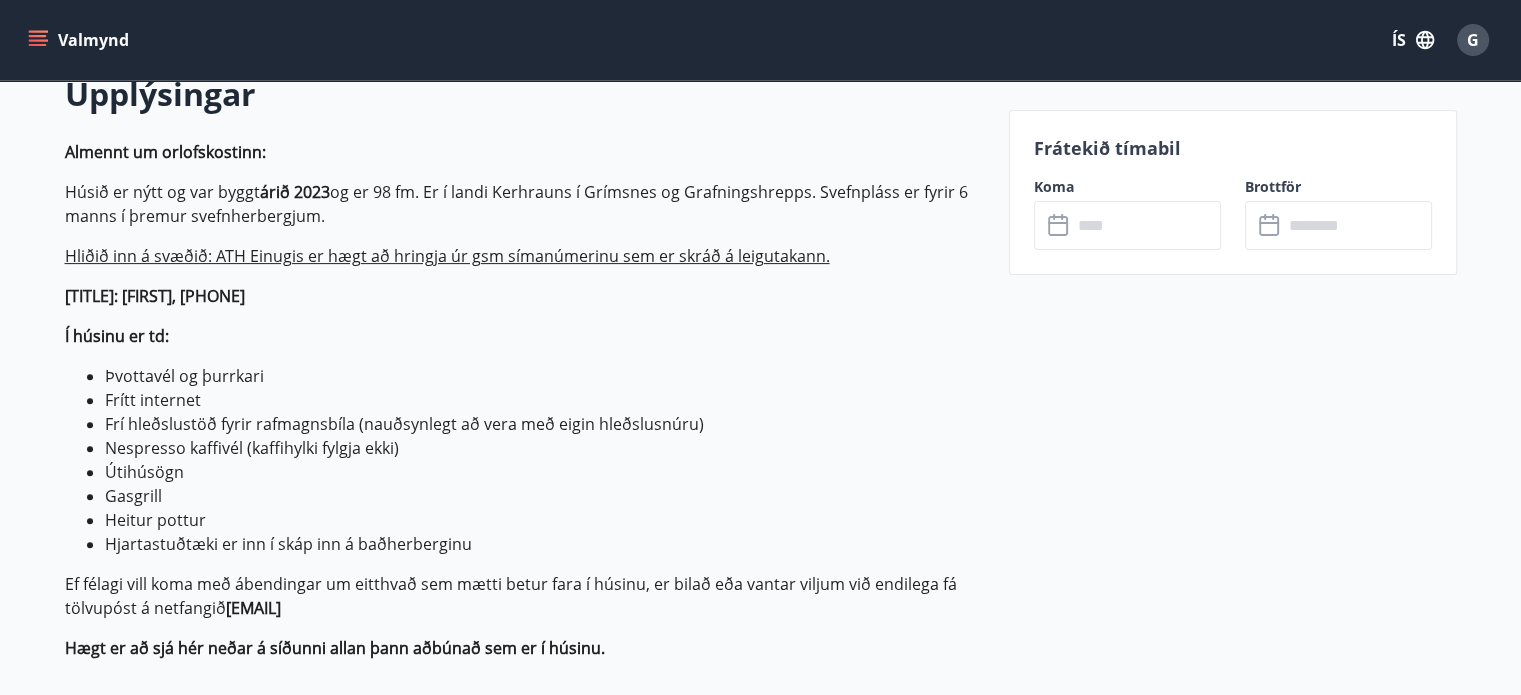 click at bounding box center [1146, 225] 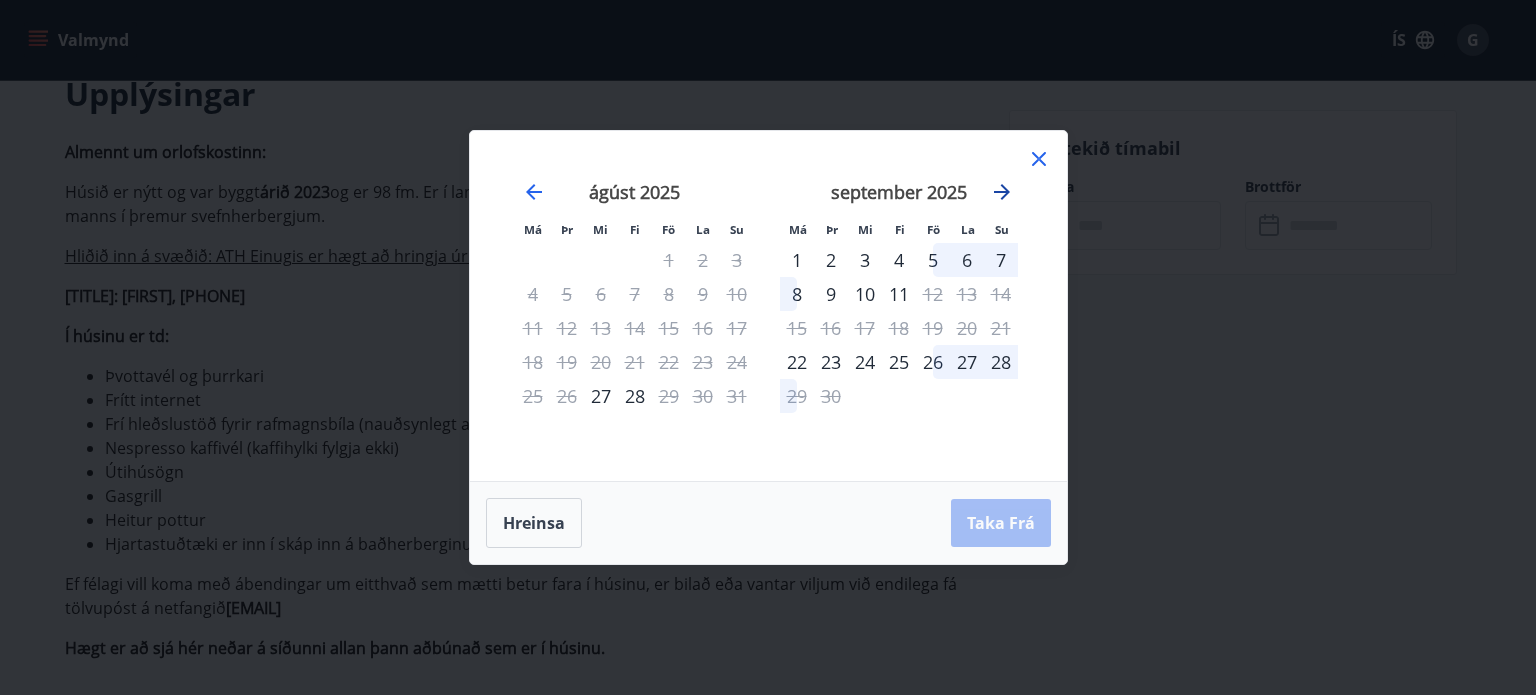 click 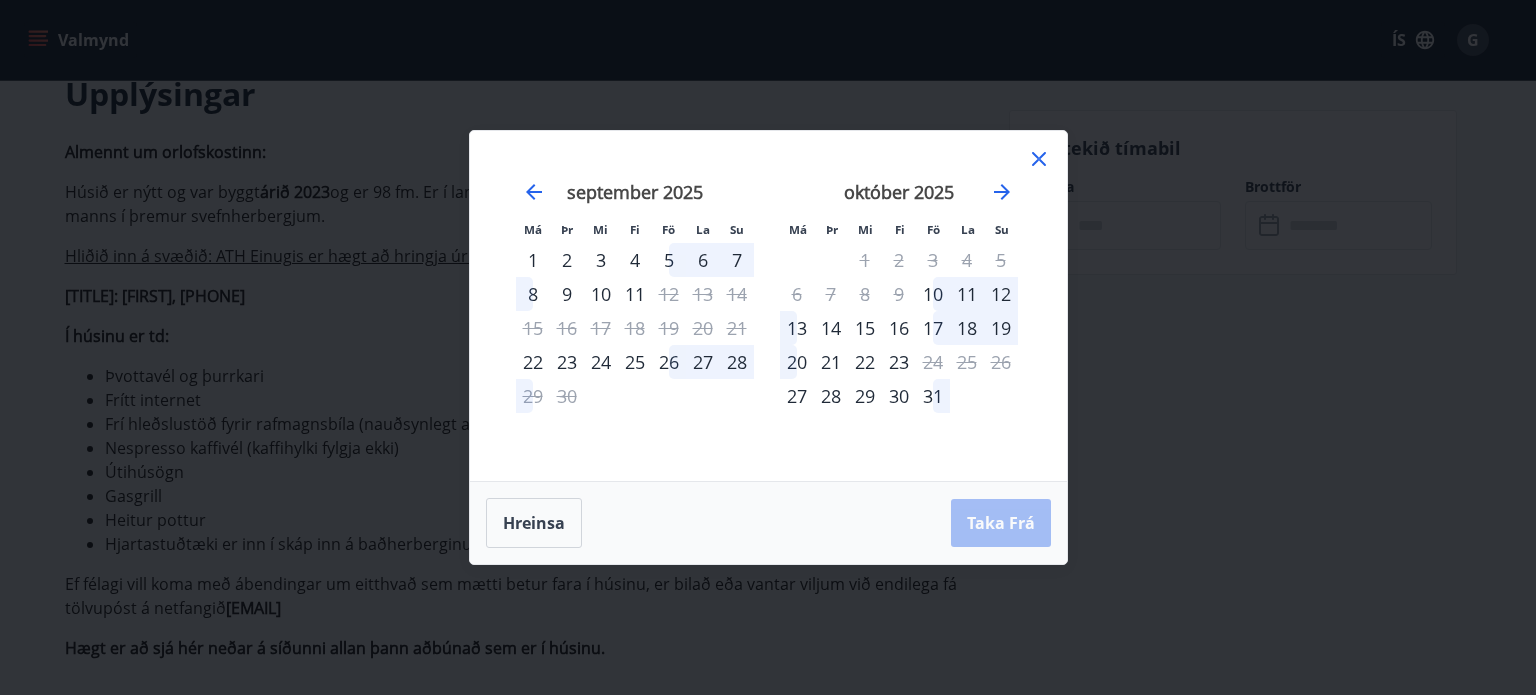 click on "17" at bounding box center [933, 328] 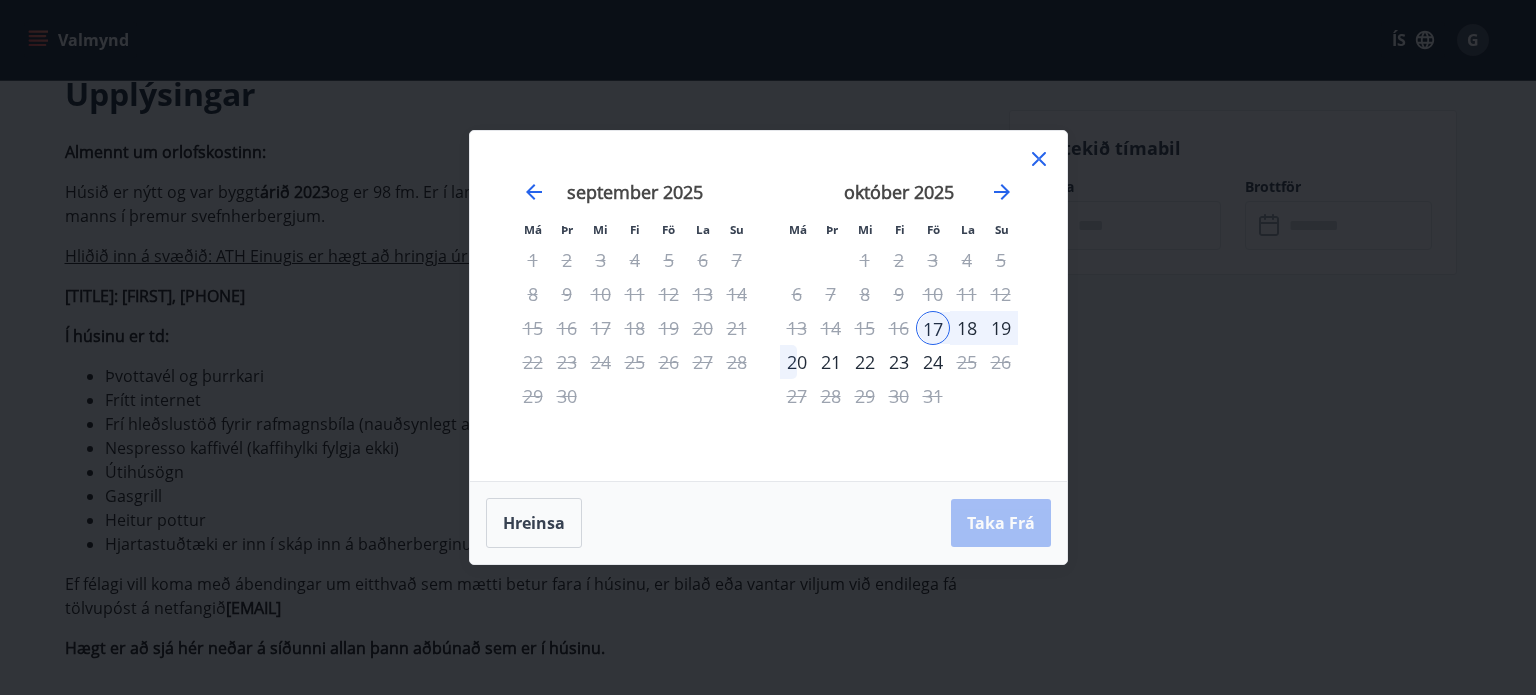 click on "17" at bounding box center (933, 328) 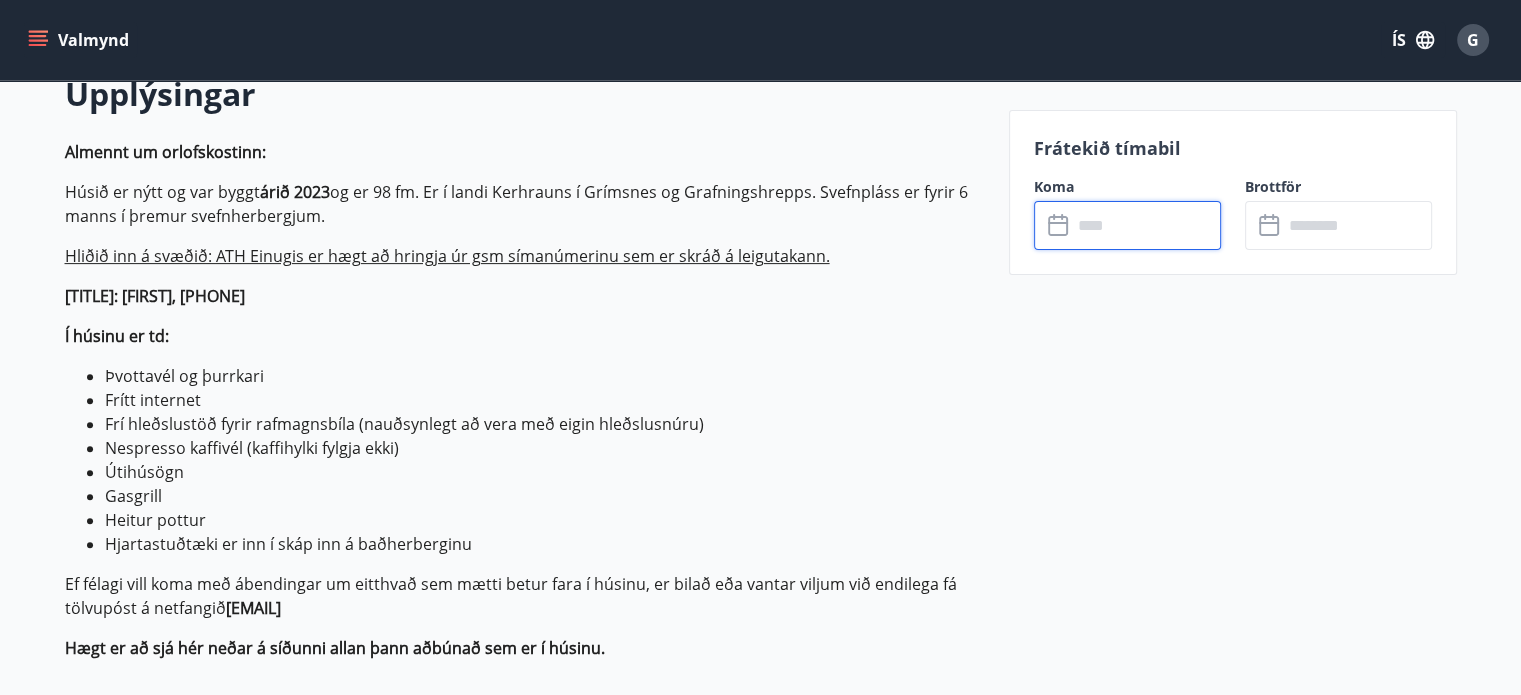 click at bounding box center [1146, 225] 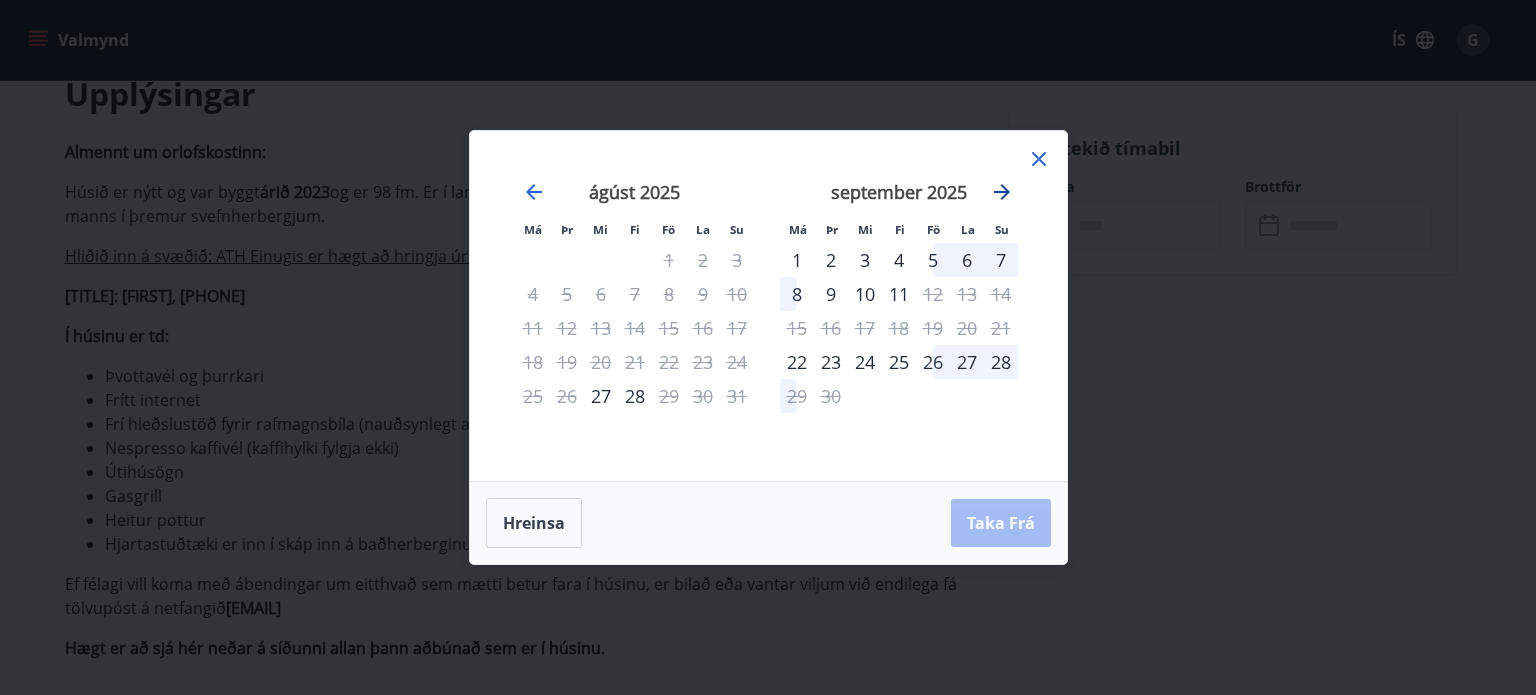 click 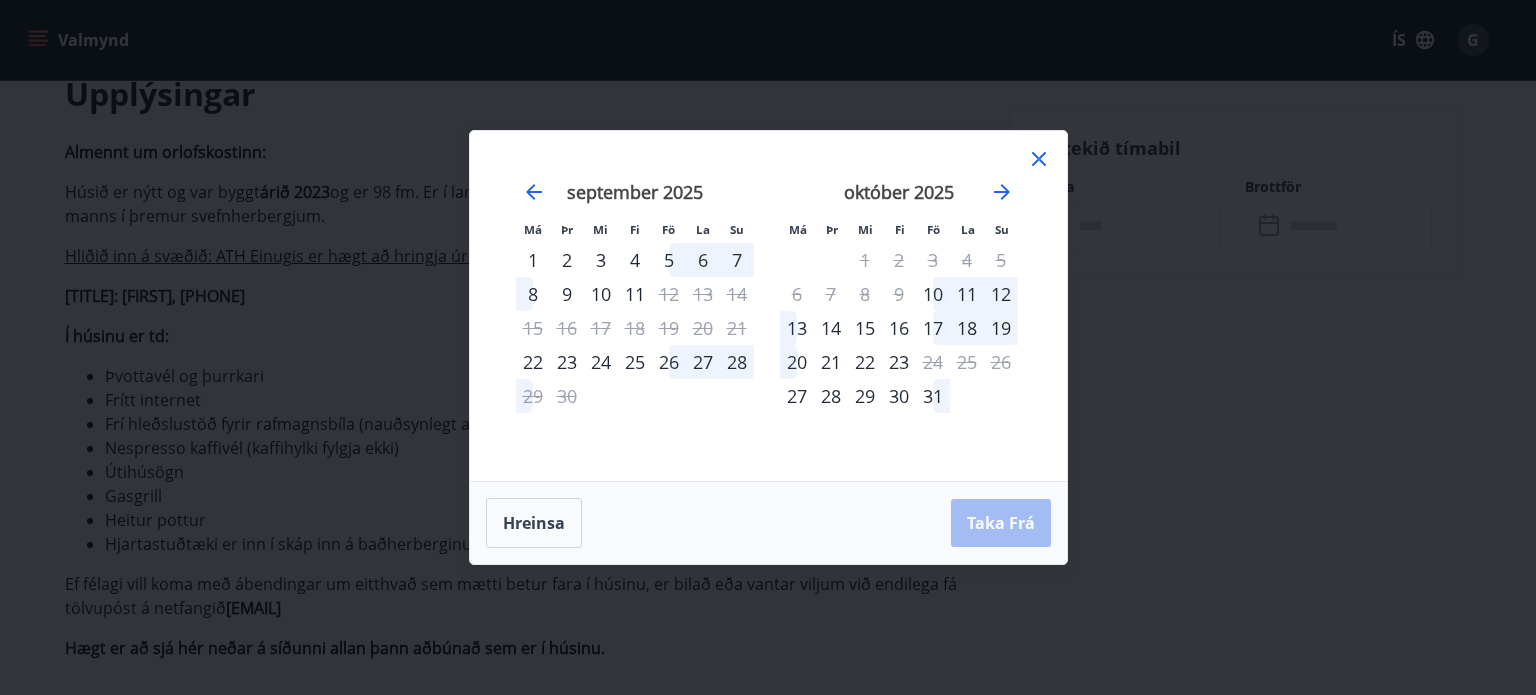 click on "17" at bounding box center [933, 328] 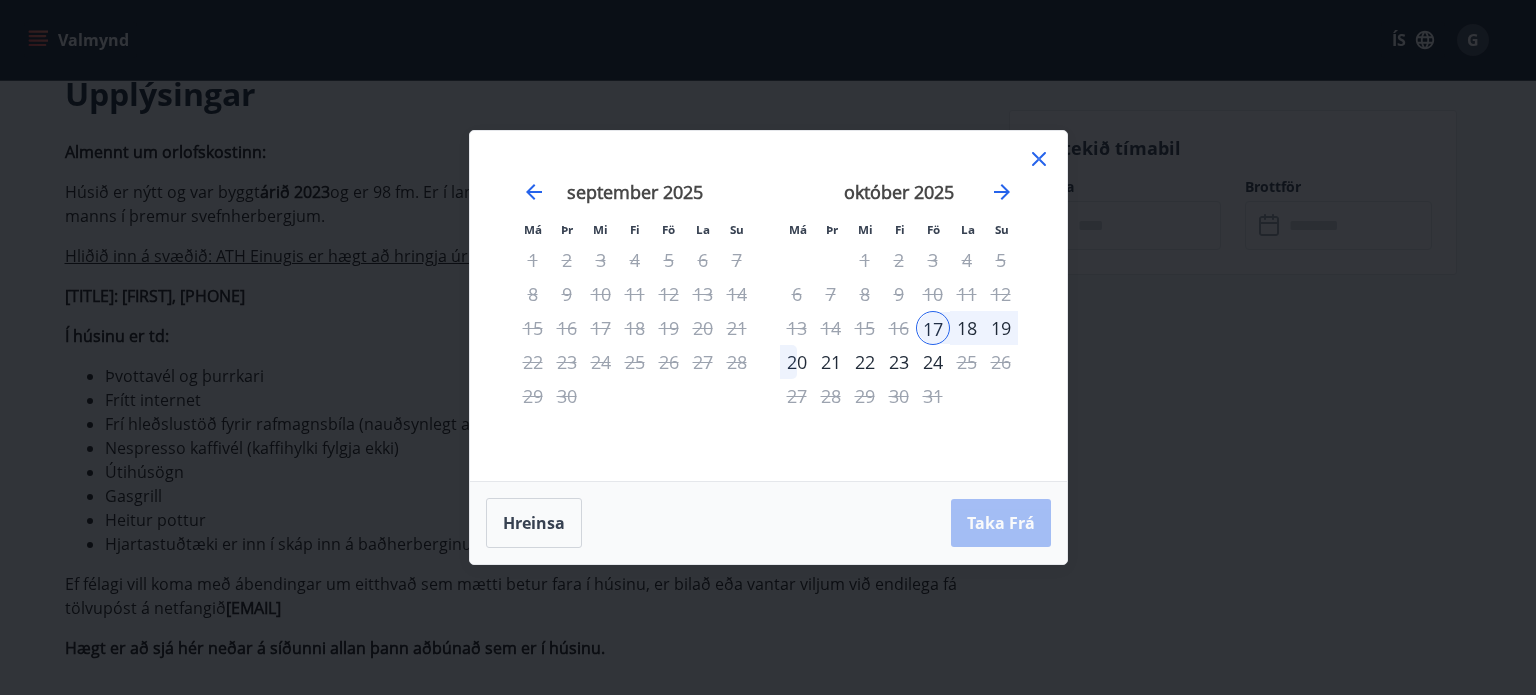 click on "31" at bounding box center [933, 396] 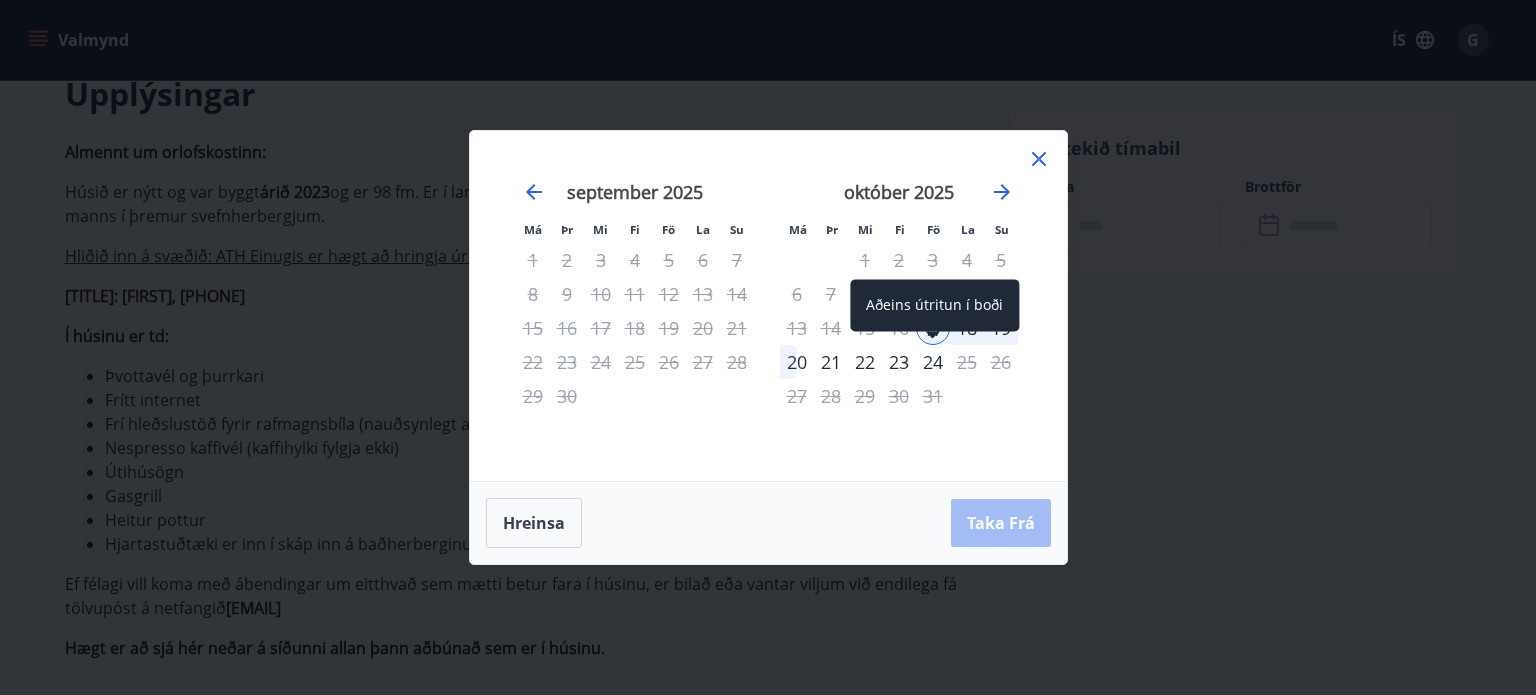 click on "24" at bounding box center [933, 362] 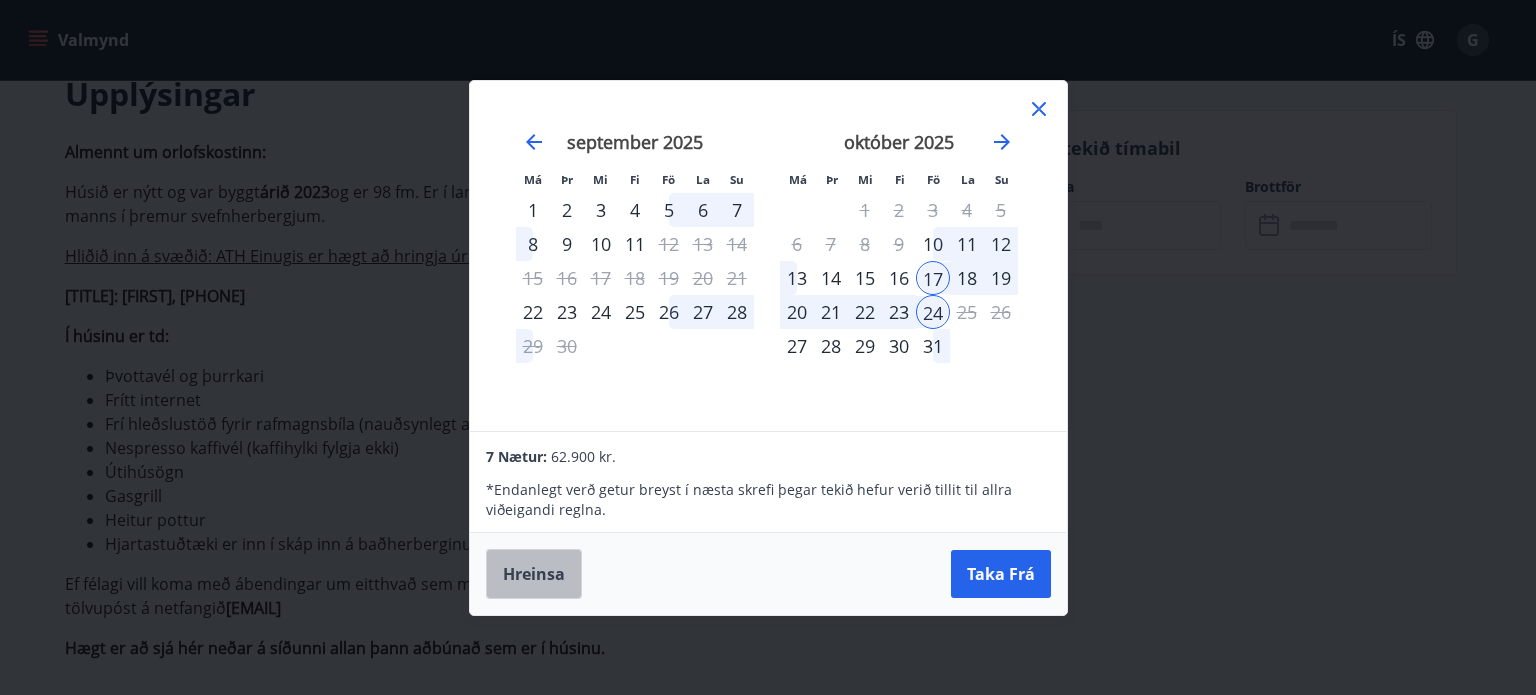 click on "Hreinsa" at bounding box center (534, 574) 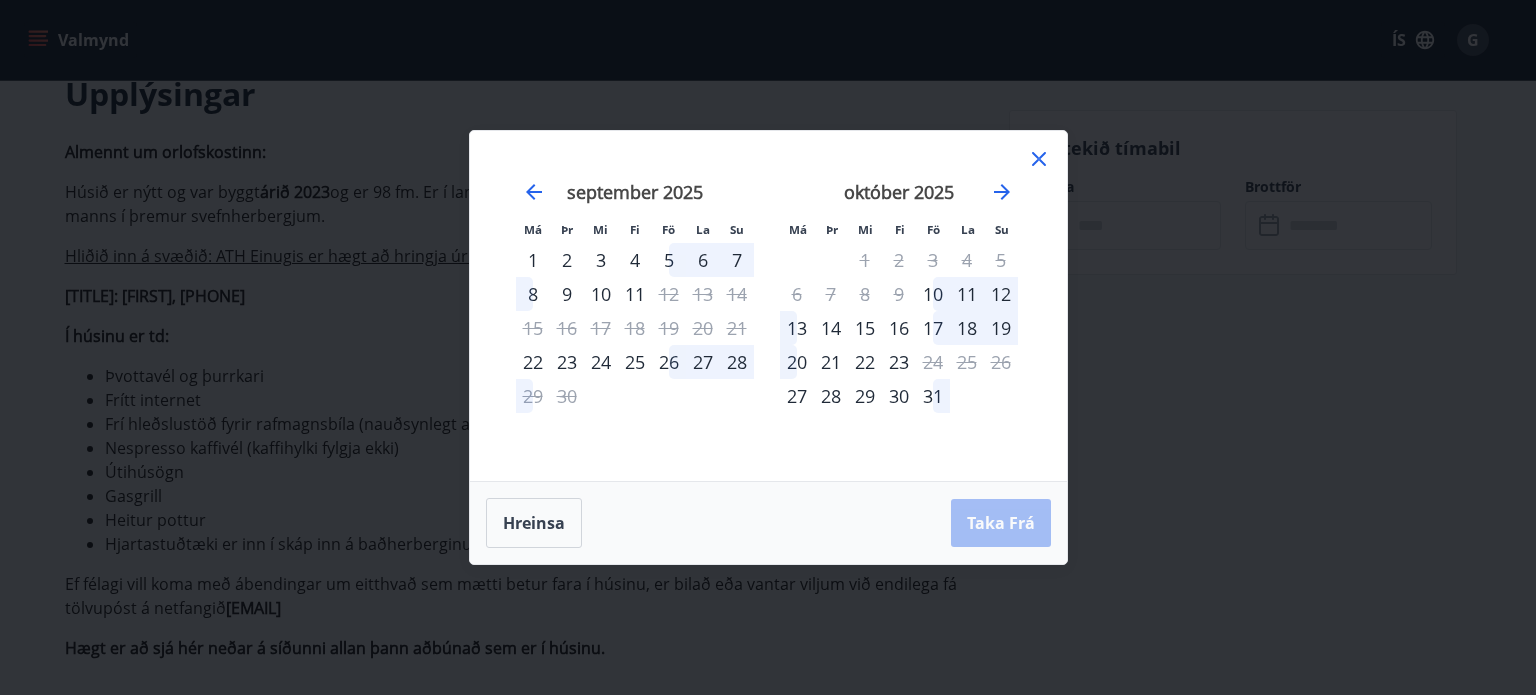 click on "17" at bounding box center (933, 328) 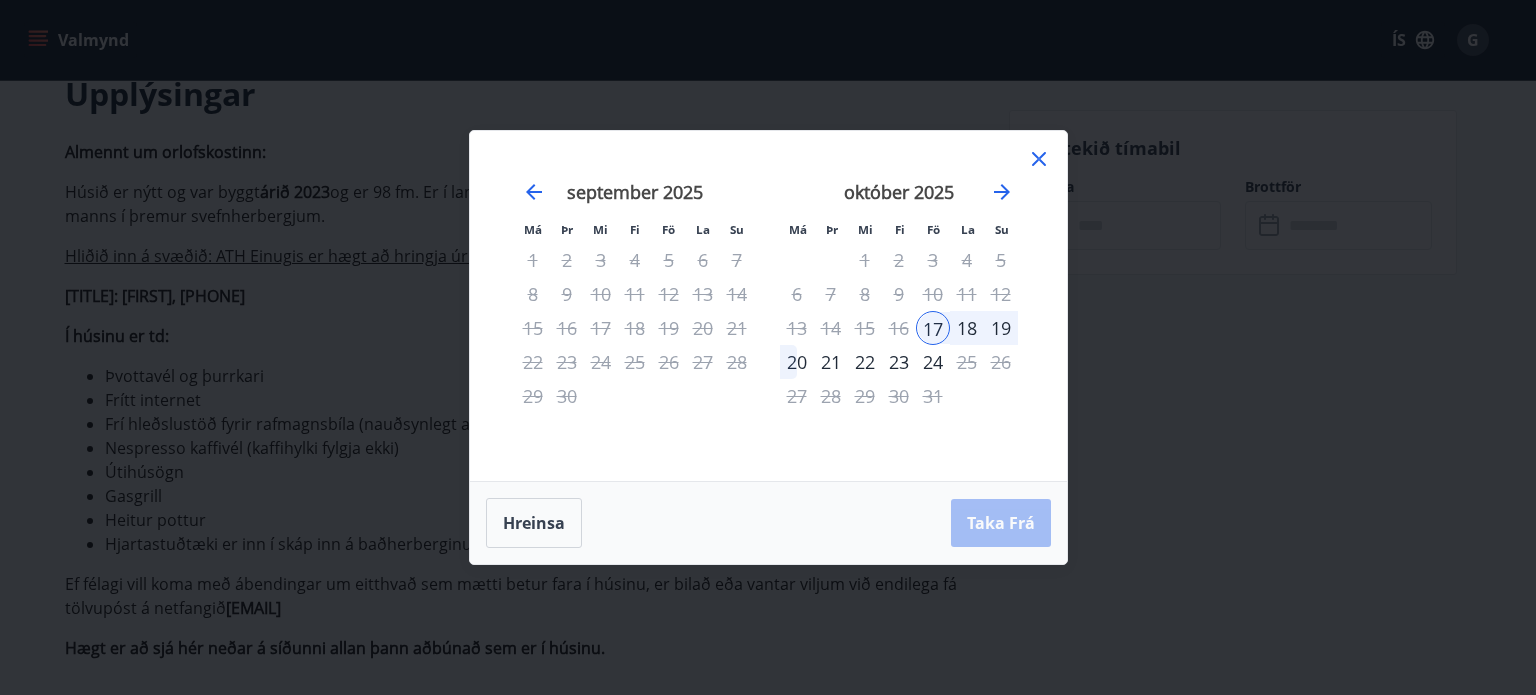drag, startPoint x: 935, startPoint y: 318, endPoint x: 942, endPoint y: 335, distance: 18.384777 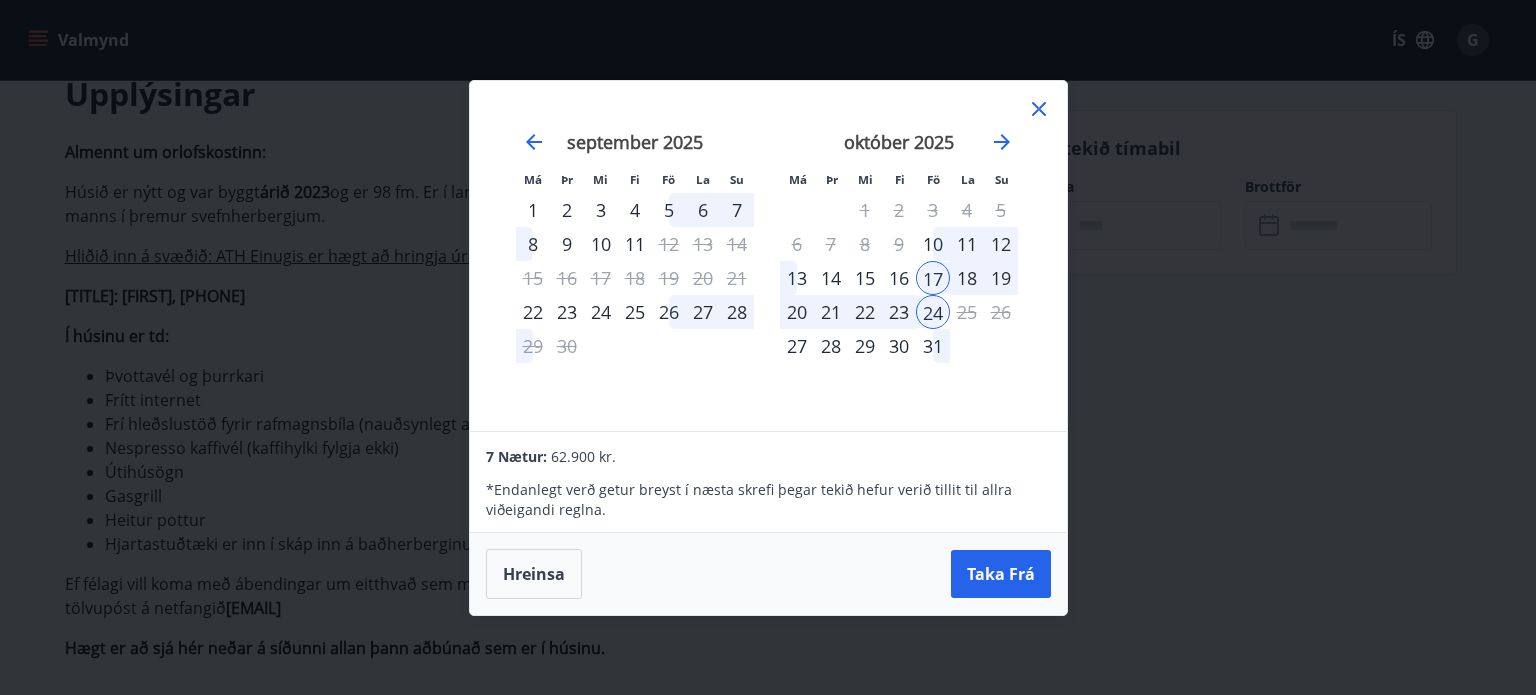 drag, startPoint x: 939, startPoint y: 356, endPoint x: 1142, endPoint y: 288, distance: 214.08643 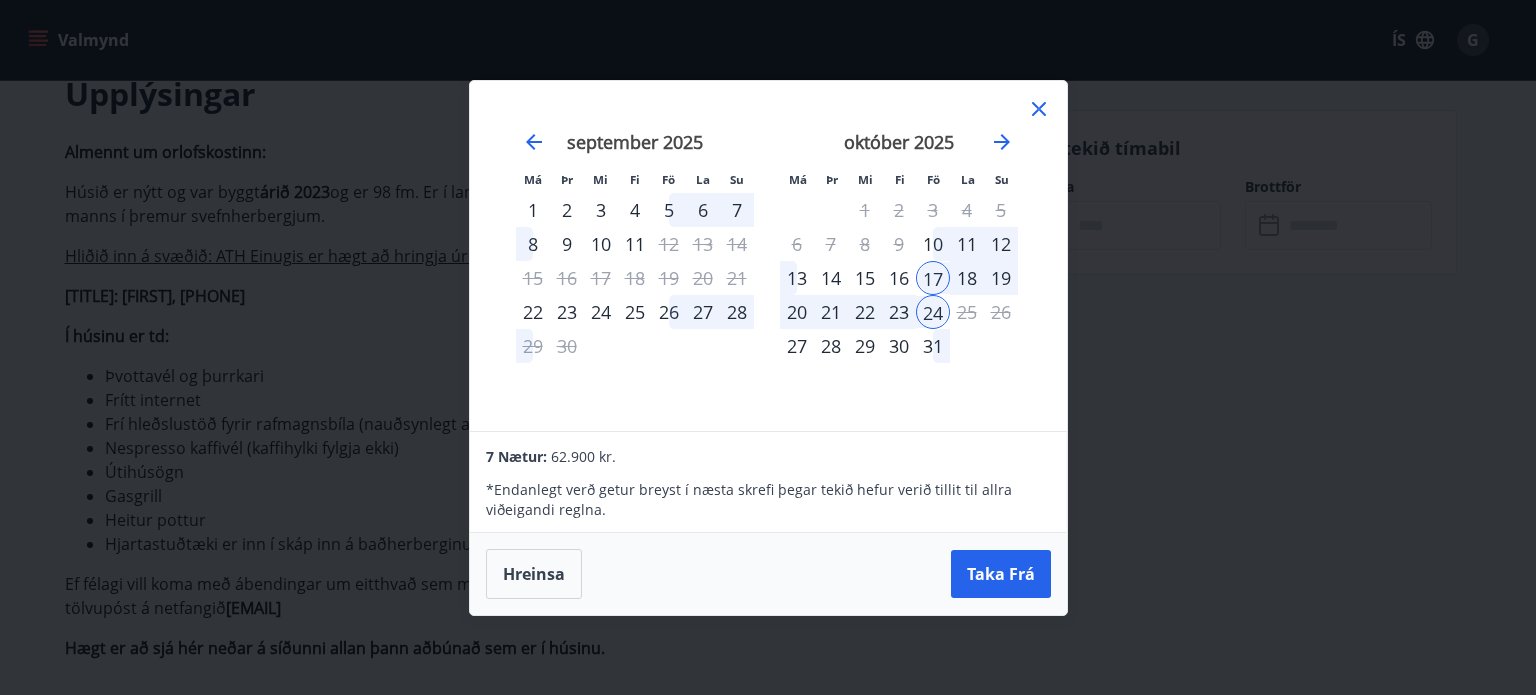 click on "Má Þr Mi Fi Fö La Su Má Þr Mi Fi Fö La Su ágúst 2025 1 2 3 4 5 6 7 8 9 10 11 12 13 14 15 16 17 18 19 20 21 22 23 24 25 26 27 28 29 30 31 september 2025 1 2 3 4 5 6 7 8 9 10 11 12 13 14 15 16 17 18 19 20 21 22 23 24 25 26 27 28 29 30 október 2025 1 2 3 4 5 6 7 8 9 10 11 12 13 14 15 16 17 18 19 20 21 22 23 24 25 26 27 28 29 30 31 nóvember 2025 1 2 3 4 5 6 7 8 9 10 11 12 13 14 15 16 17 18 19 20 21 22 23 24 25 26 27 28 29 30 7 Nætur: 62.900 kr. * Endanlegt verð getur breyst í næsta skrefi þegar tekið hefur verið tillit til allra viðeigandi reglna. Hreinsa Taka Frá" at bounding box center (768, 347) 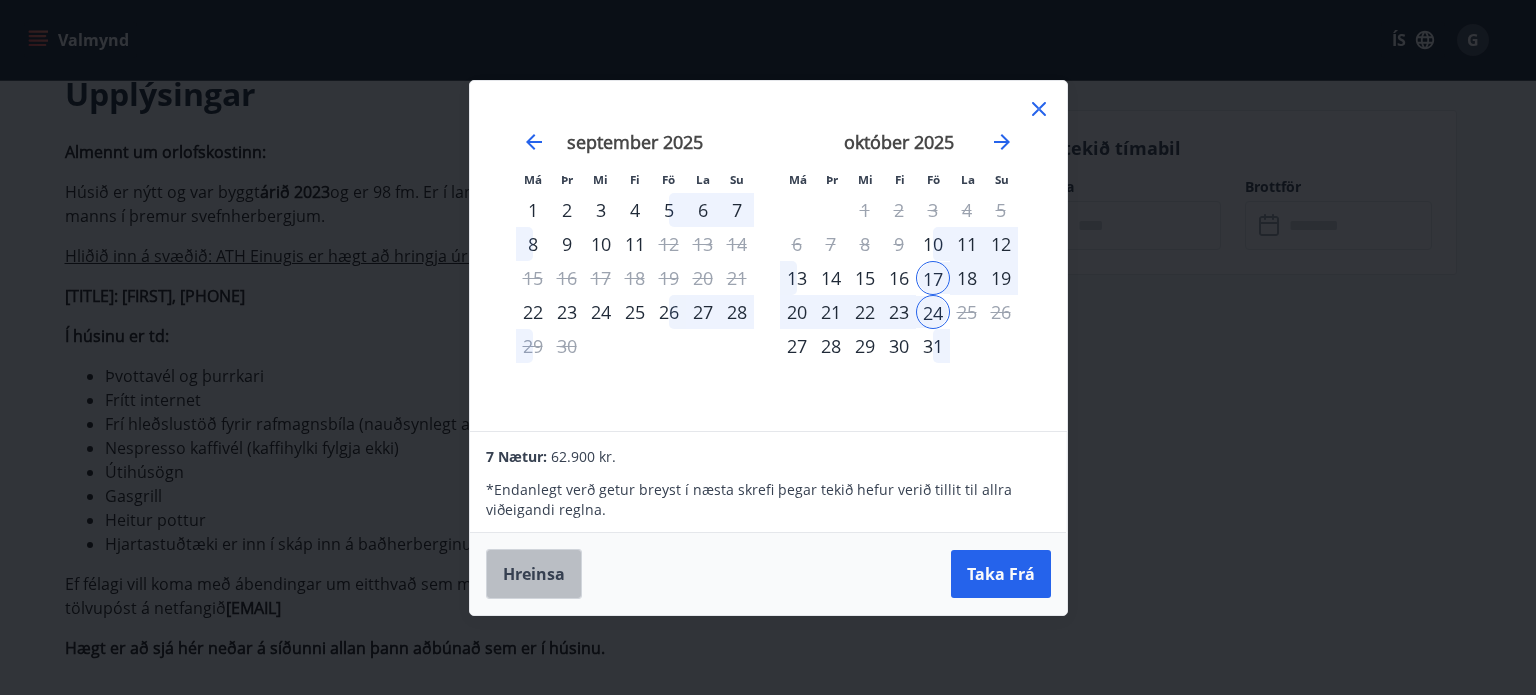 click on "Hreinsa" at bounding box center [534, 574] 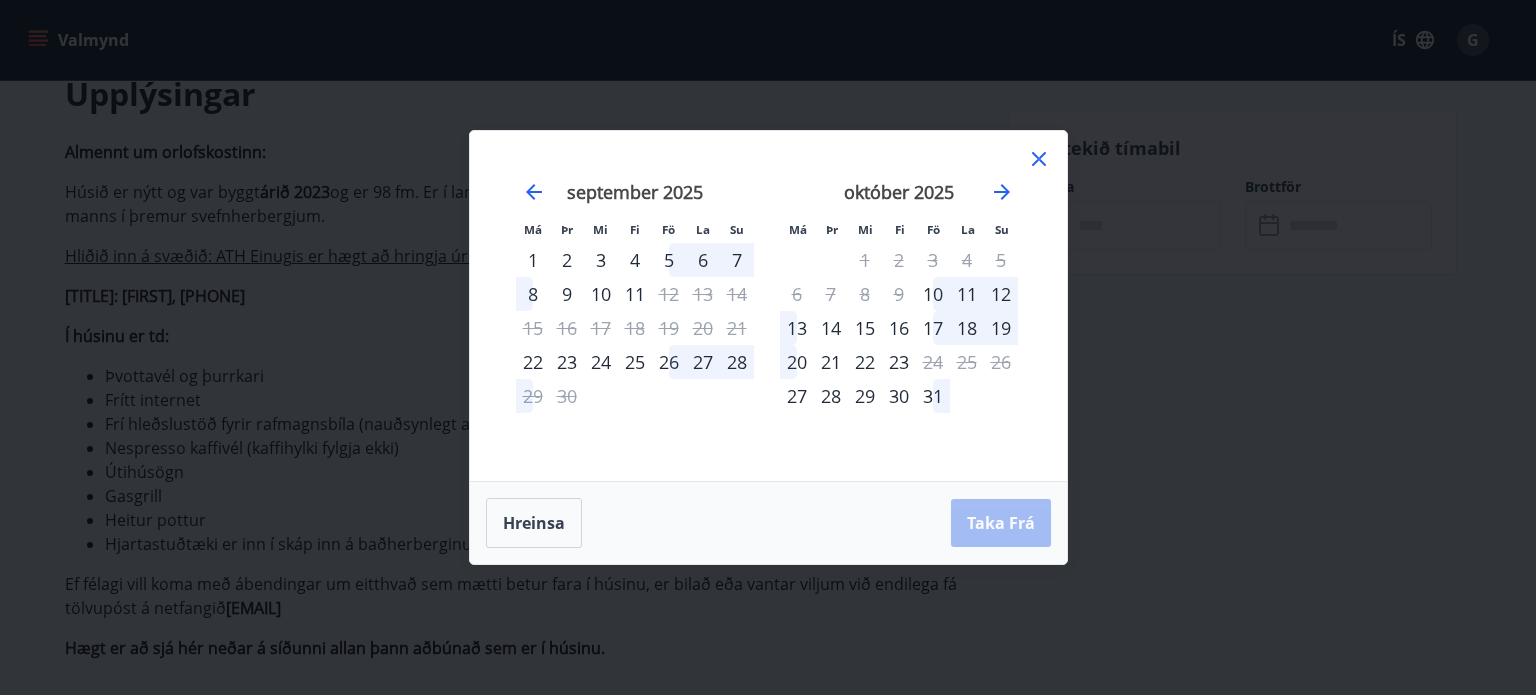 click on "17" at bounding box center [933, 328] 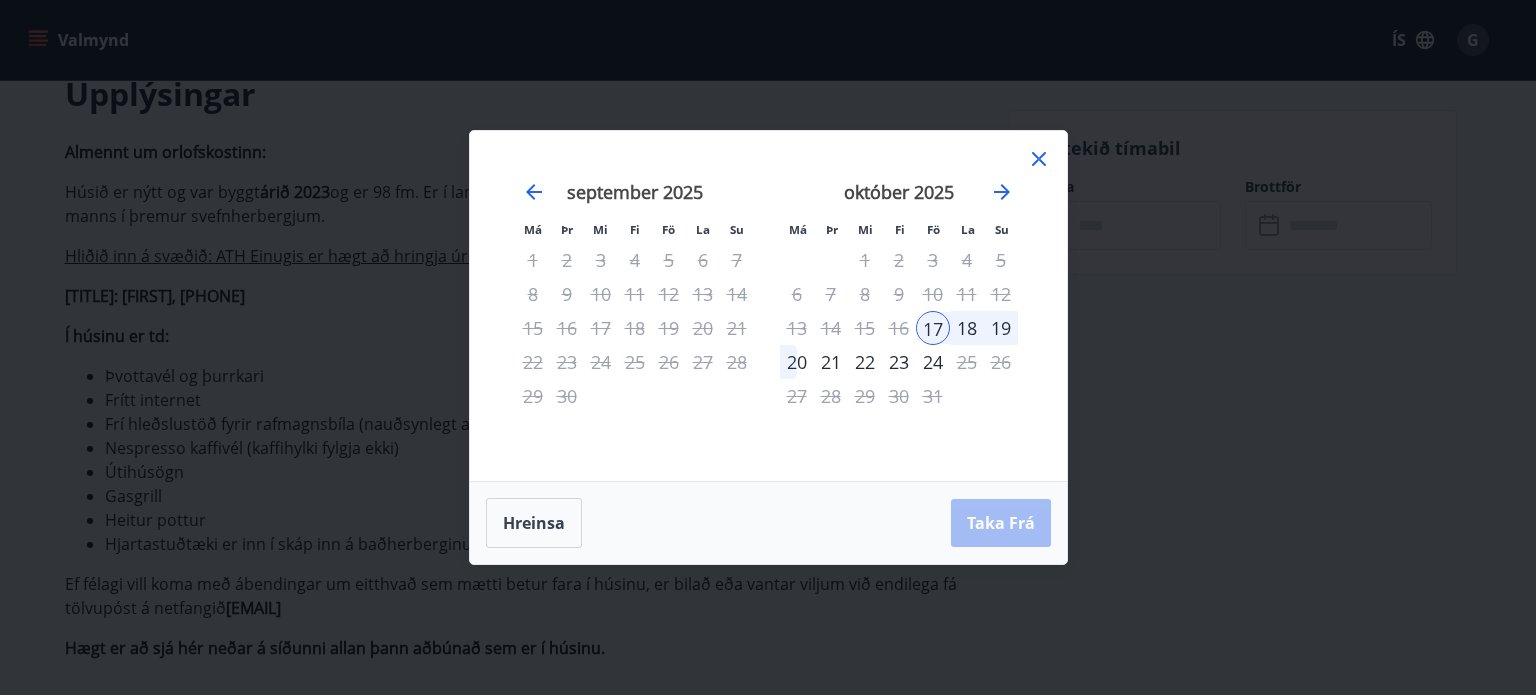 click on "20" at bounding box center (797, 362) 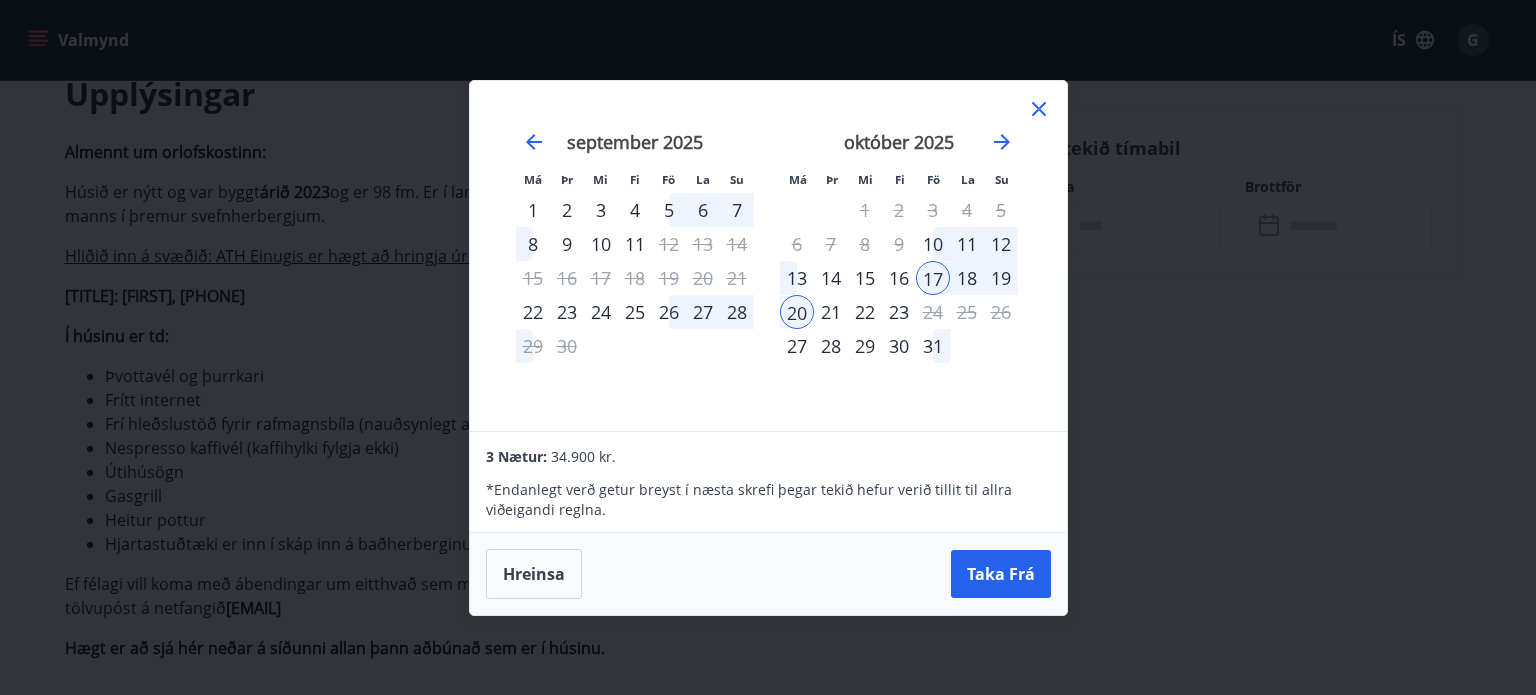 click on "20" at bounding box center (797, 312) 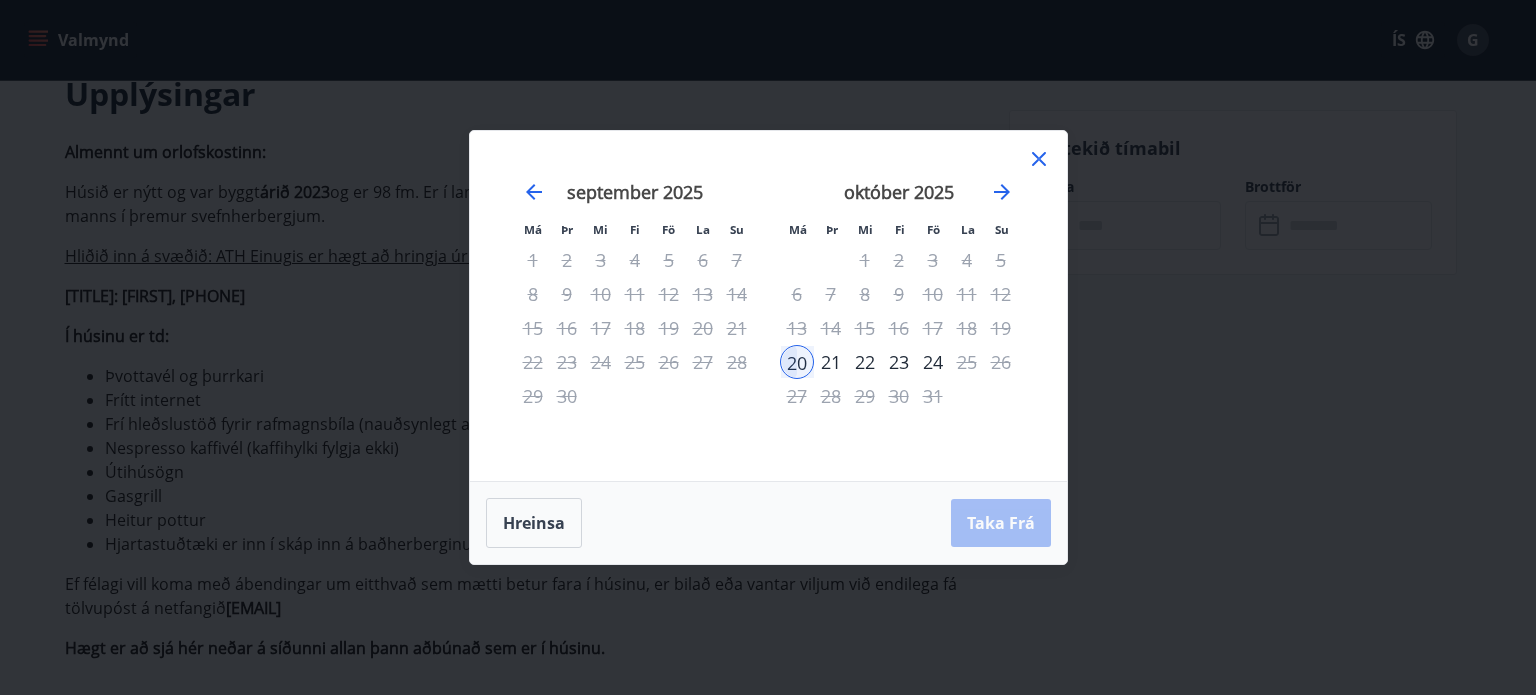 click on "Hreinsa Taka Frá" at bounding box center [768, 523] 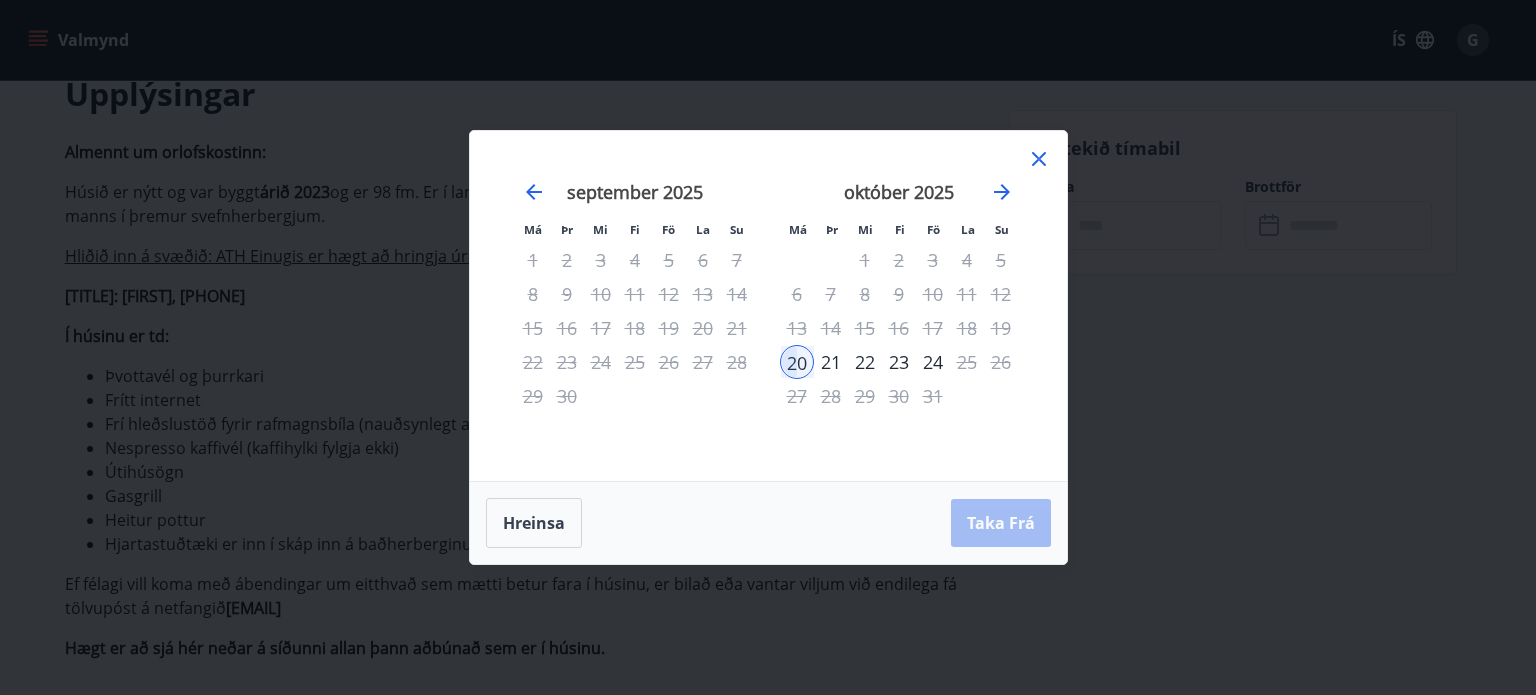 click 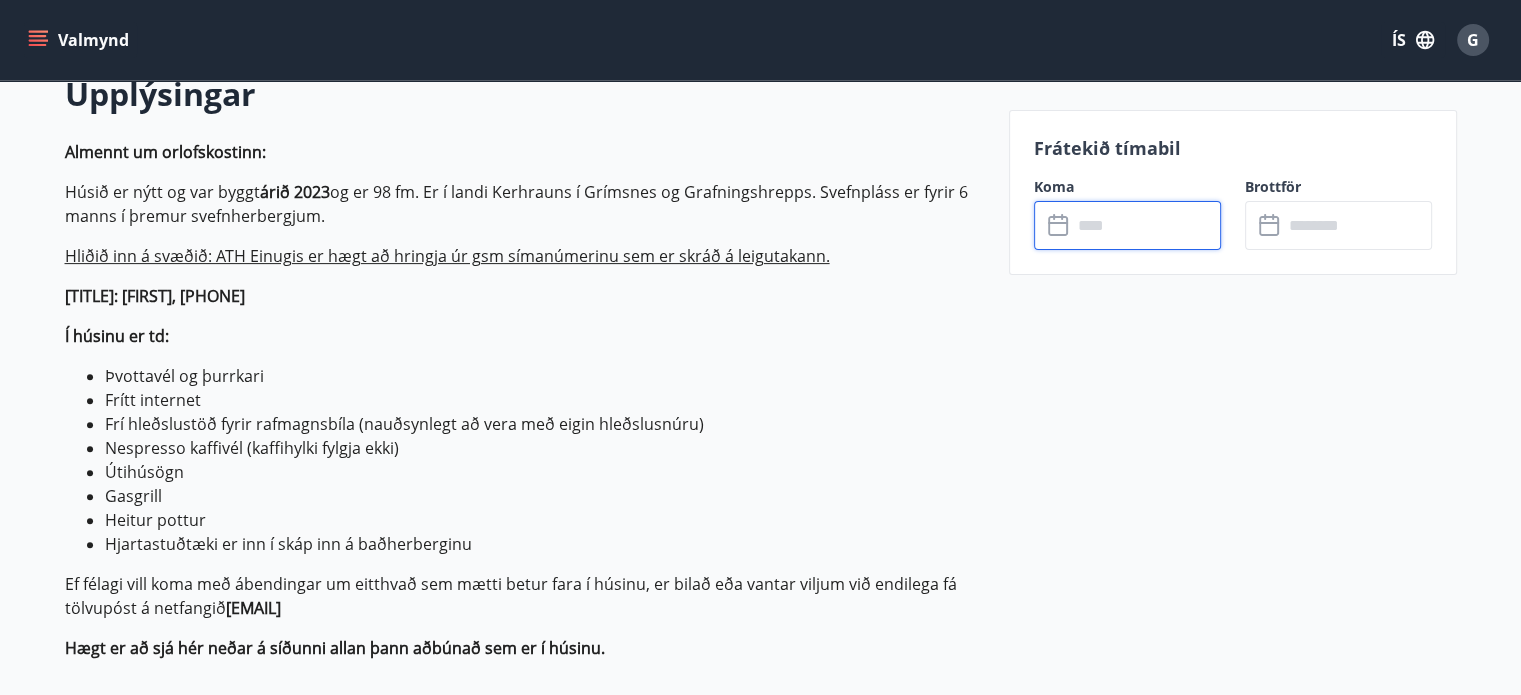 click at bounding box center [1146, 225] 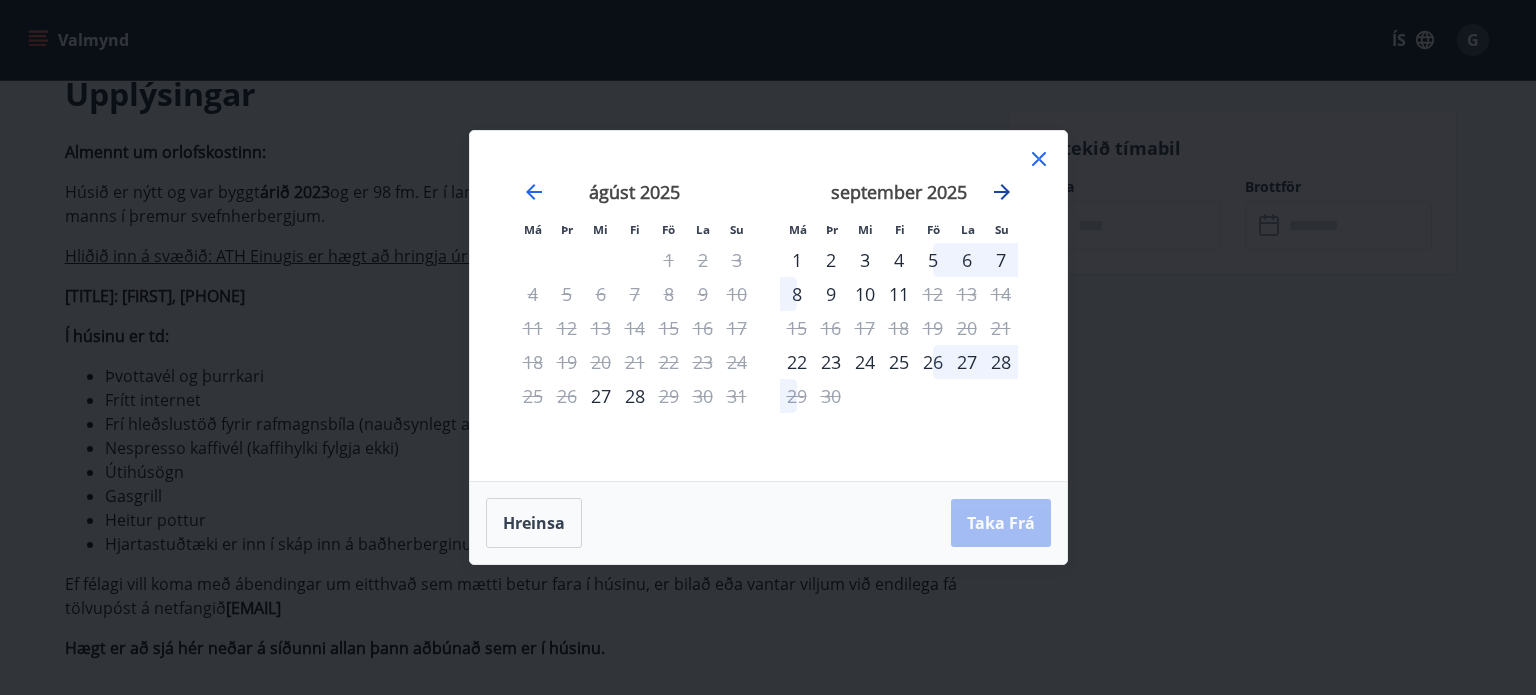 click 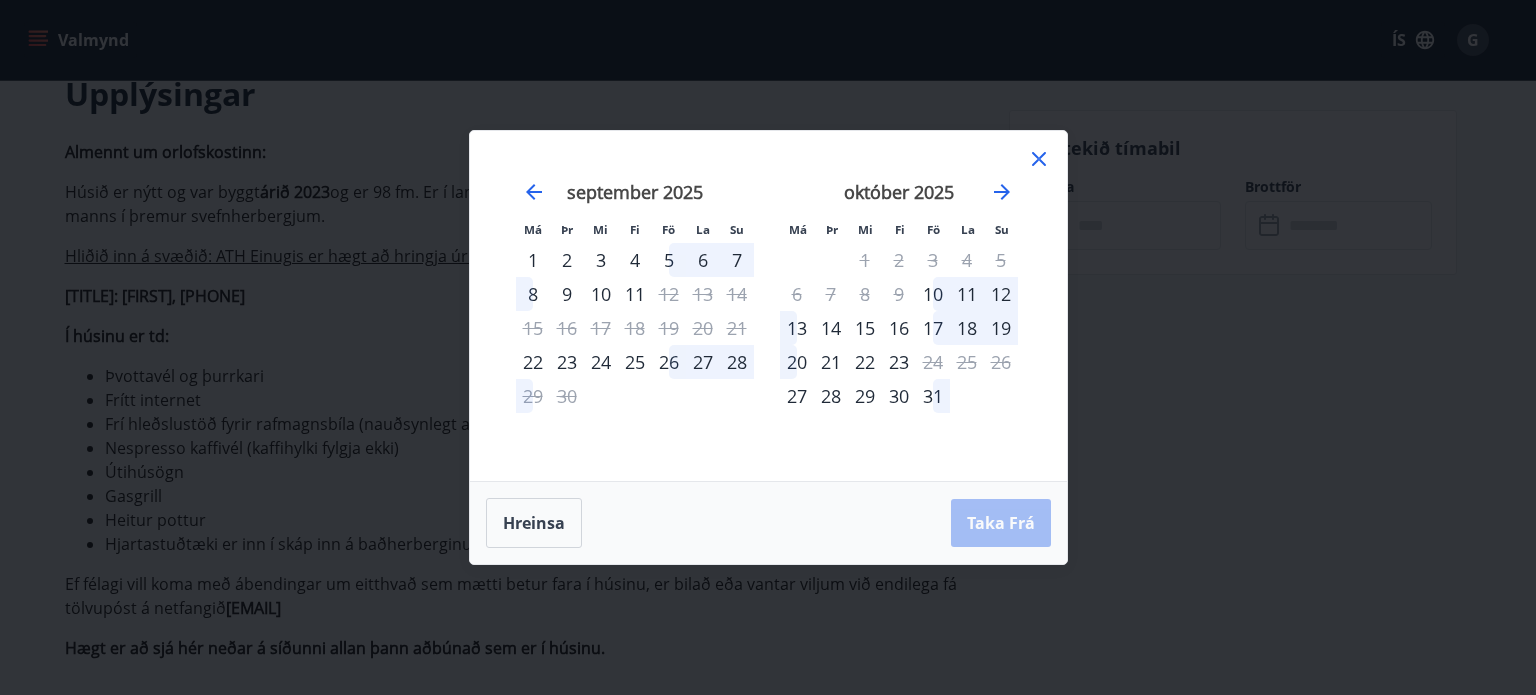 click 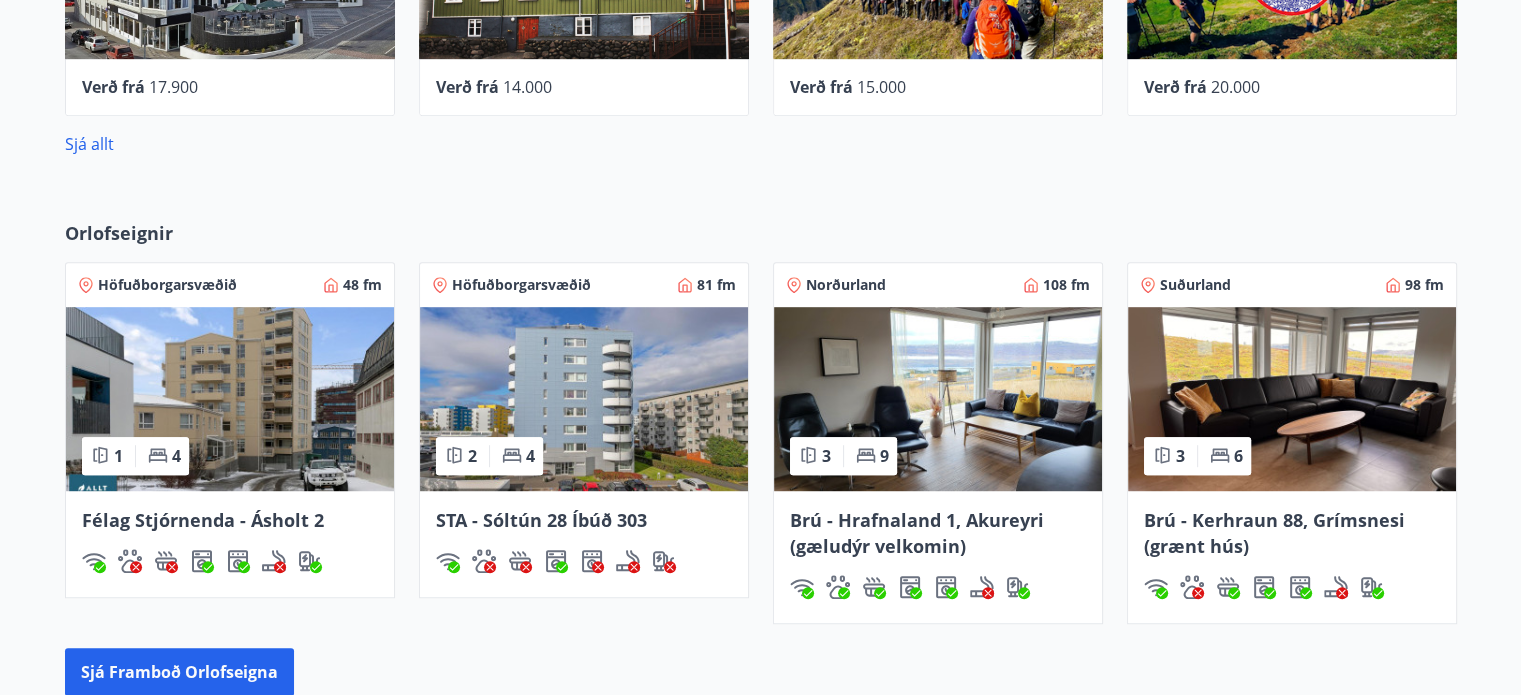 scroll, scrollTop: 1186, scrollLeft: 0, axis: vertical 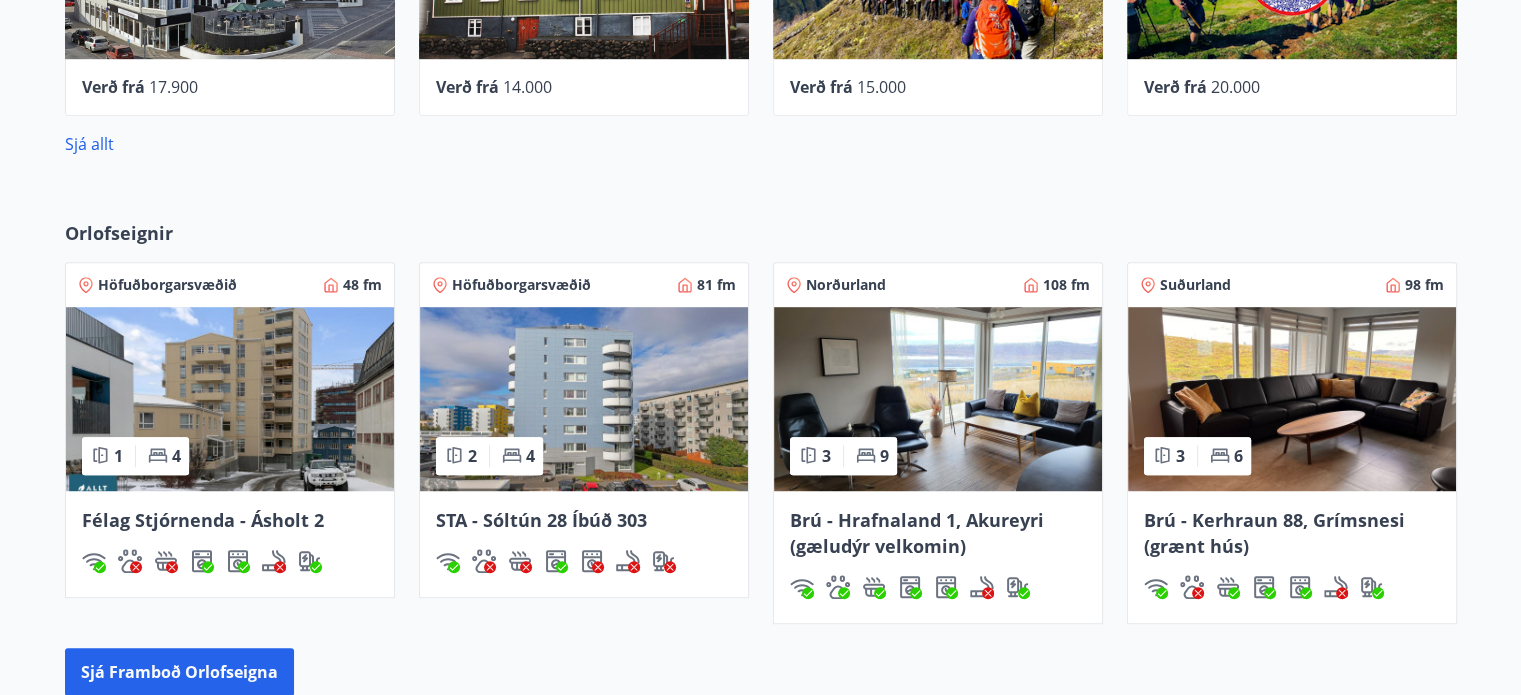 click on "Brú - Hrafnaland 1, Akureyri (gæludýr velkomin)" at bounding box center (917, 533) 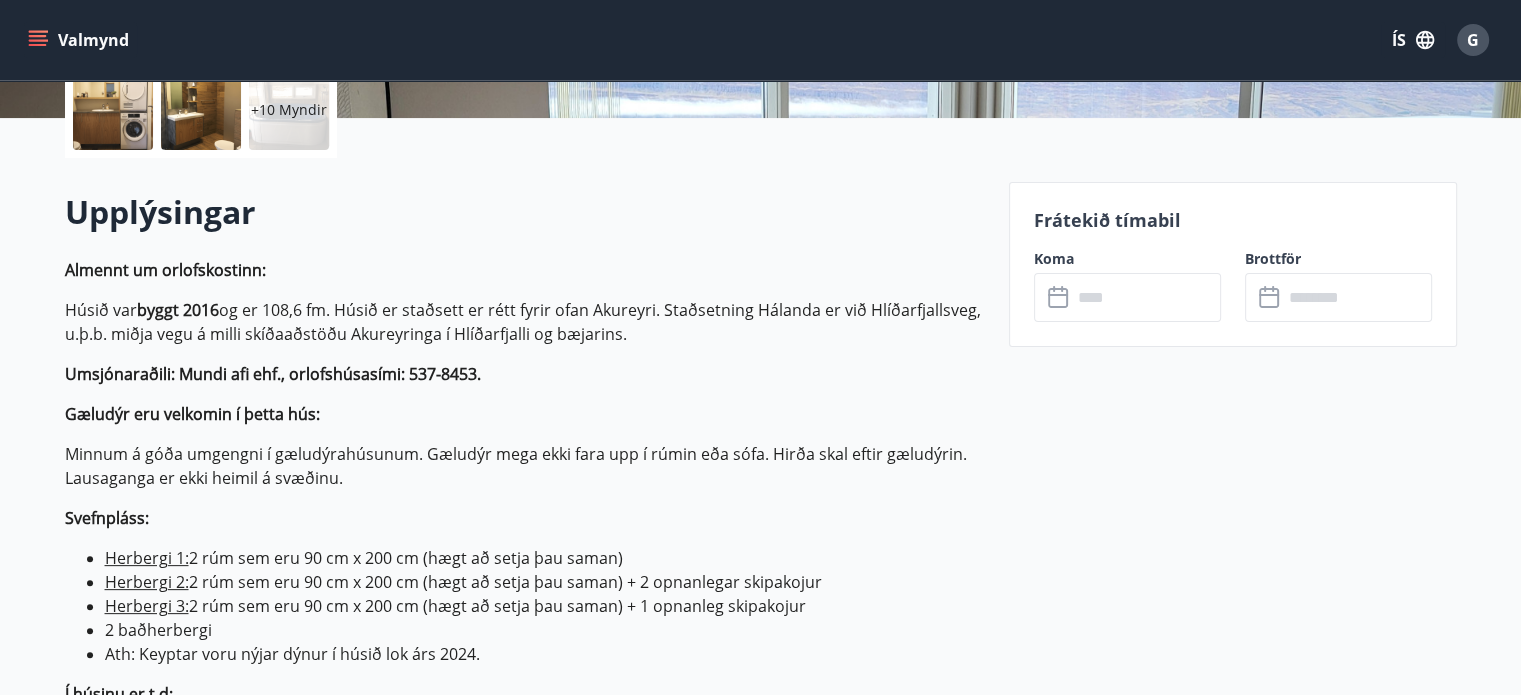 scroll, scrollTop: 520, scrollLeft: 0, axis: vertical 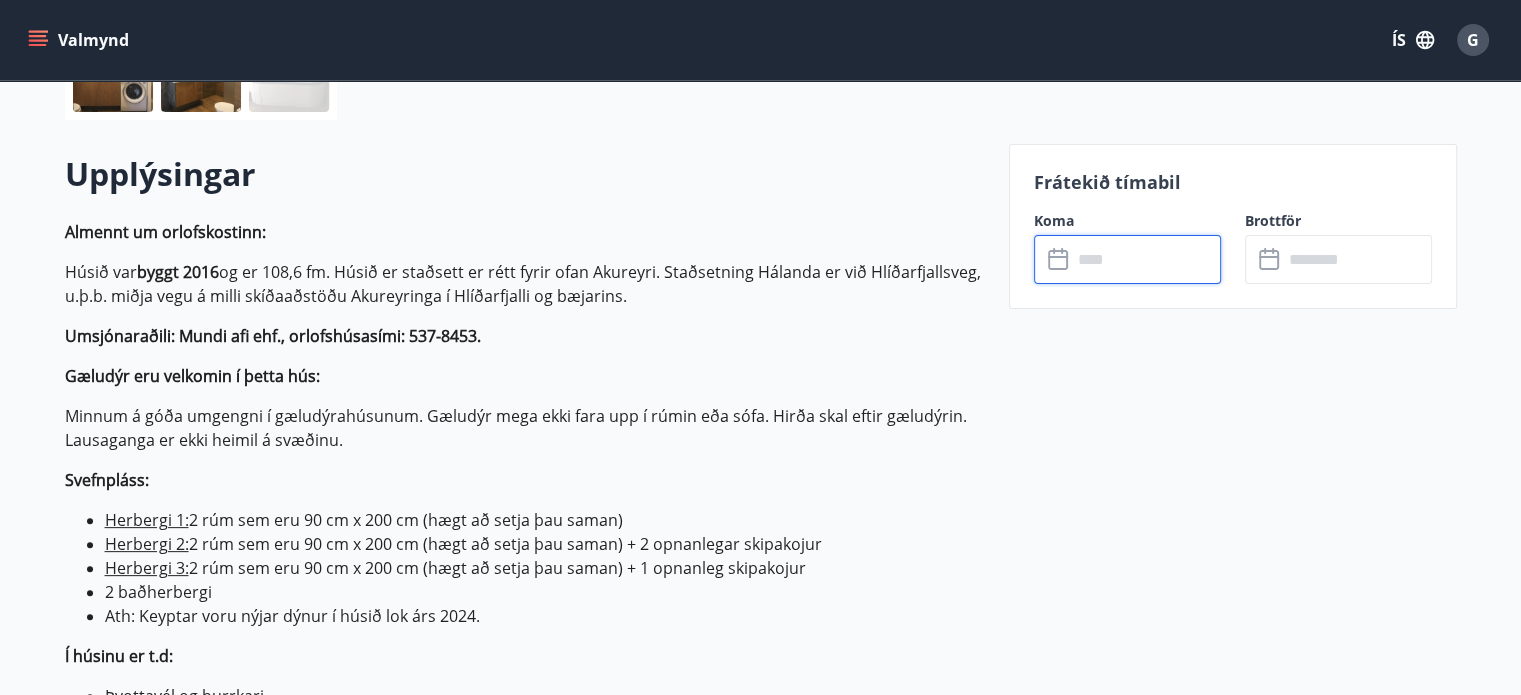 click at bounding box center [1146, 259] 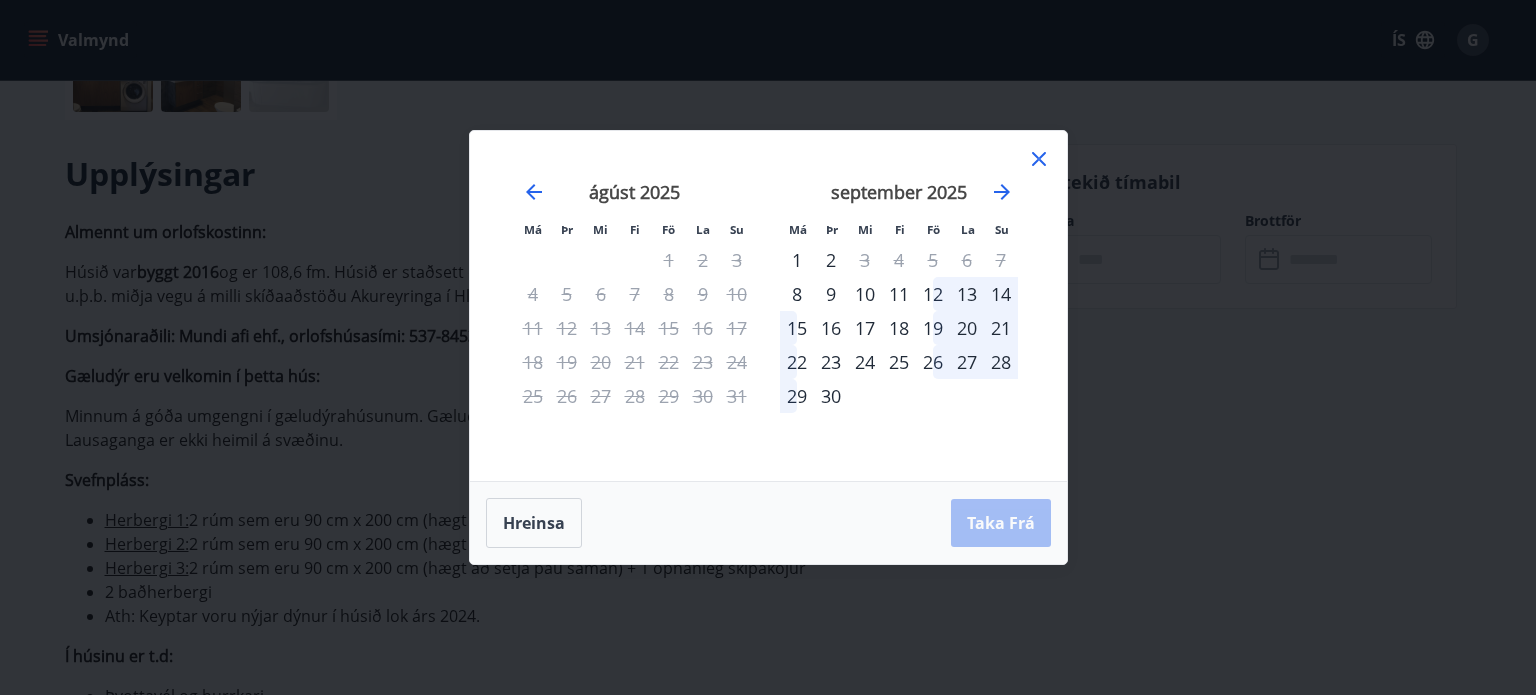 drag, startPoint x: 978, startPoint y: 199, endPoint x: 923, endPoint y: 240, distance: 68.60029 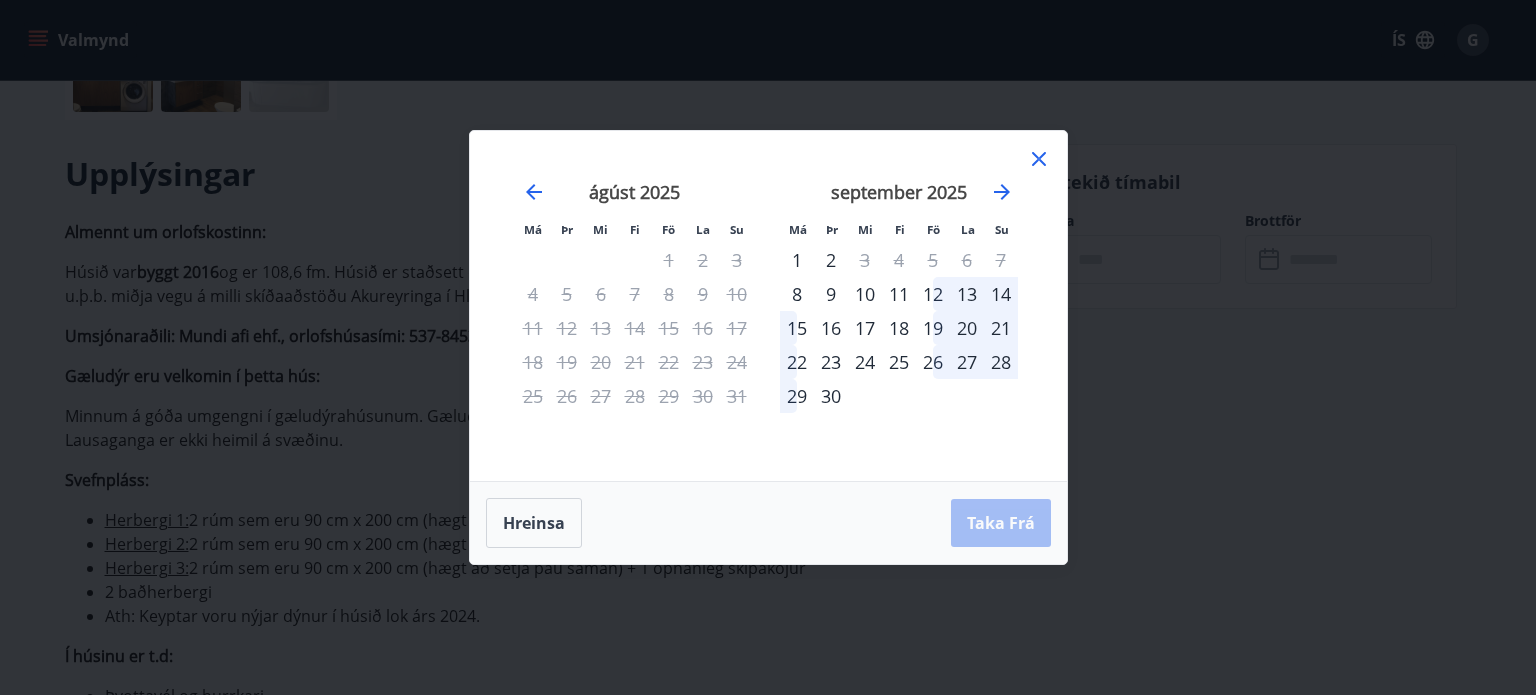 click on "5" at bounding box center (933, 260) 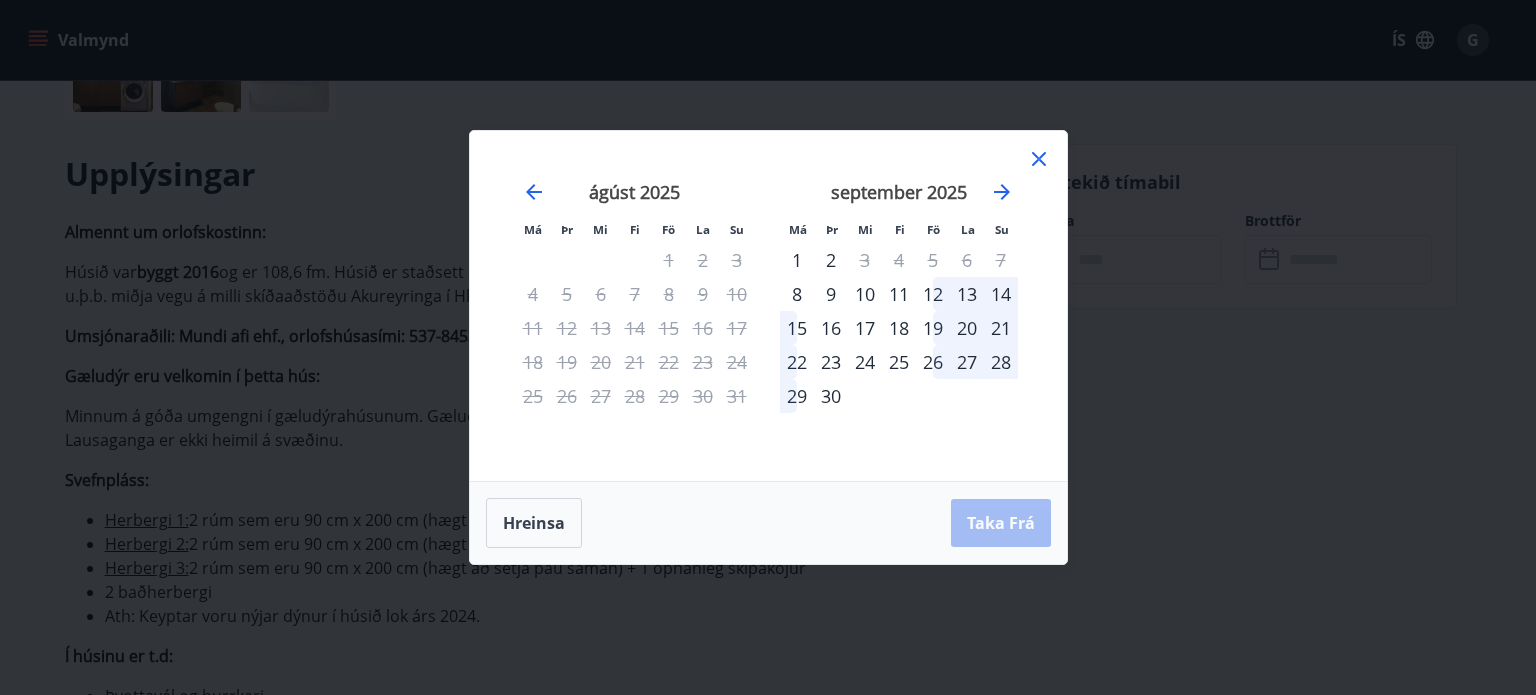 click on "5" at bounding box center [933, 260] 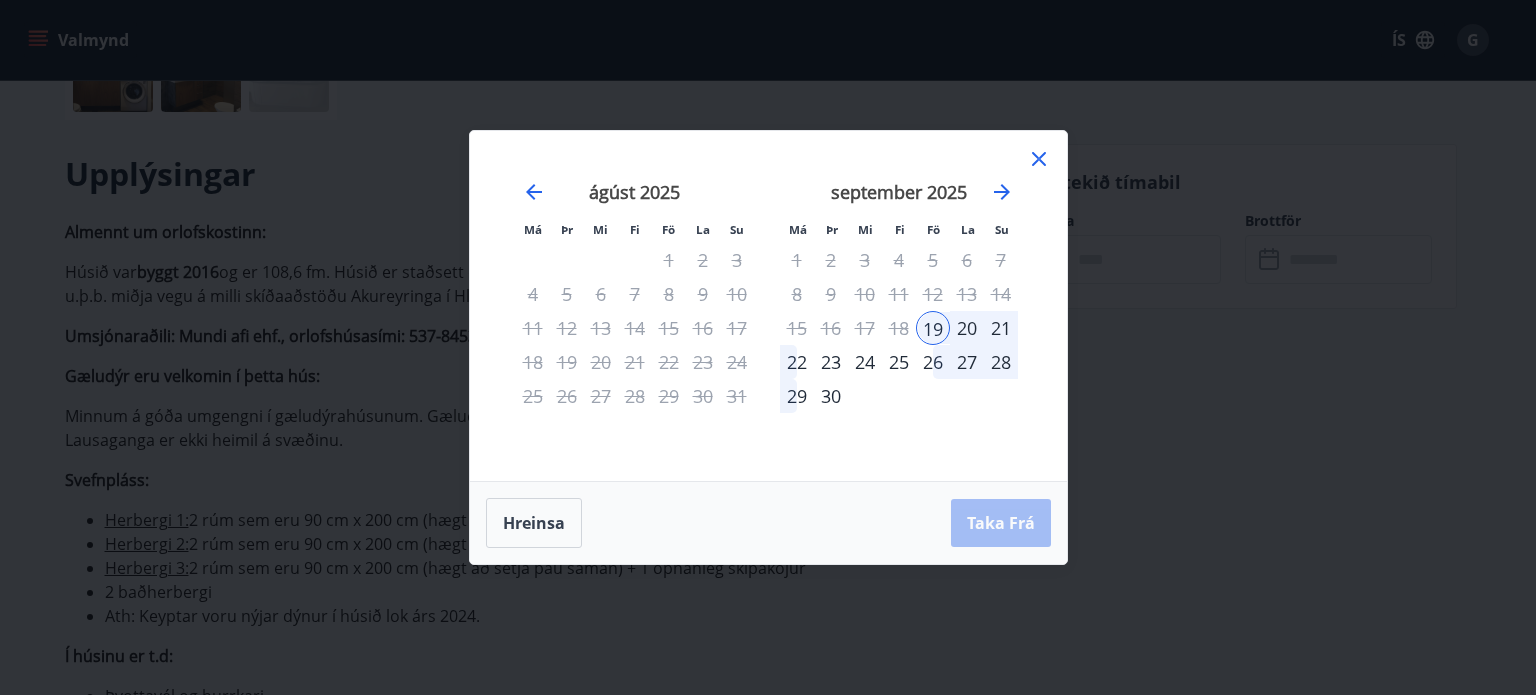 click on "20" at bounding box center (967, 328) 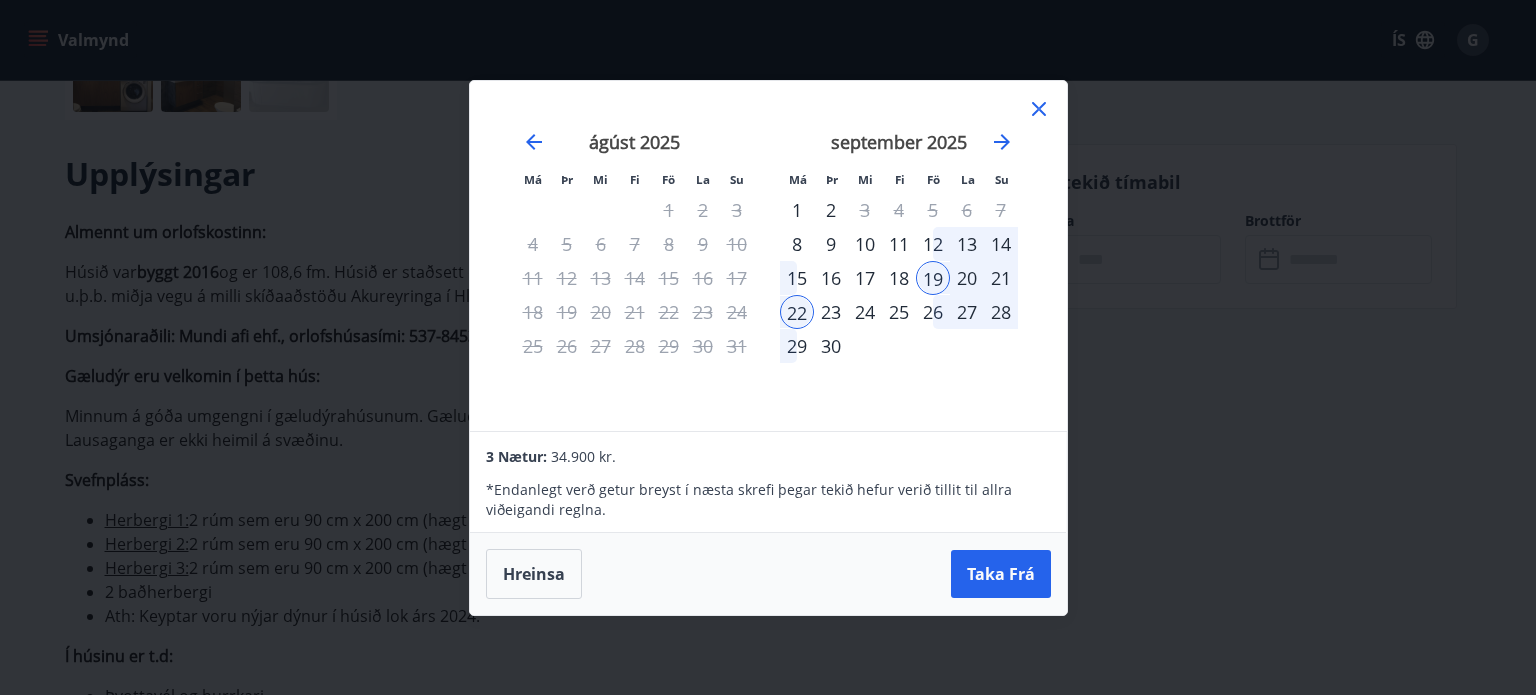 click at bounding box center [967, 346] 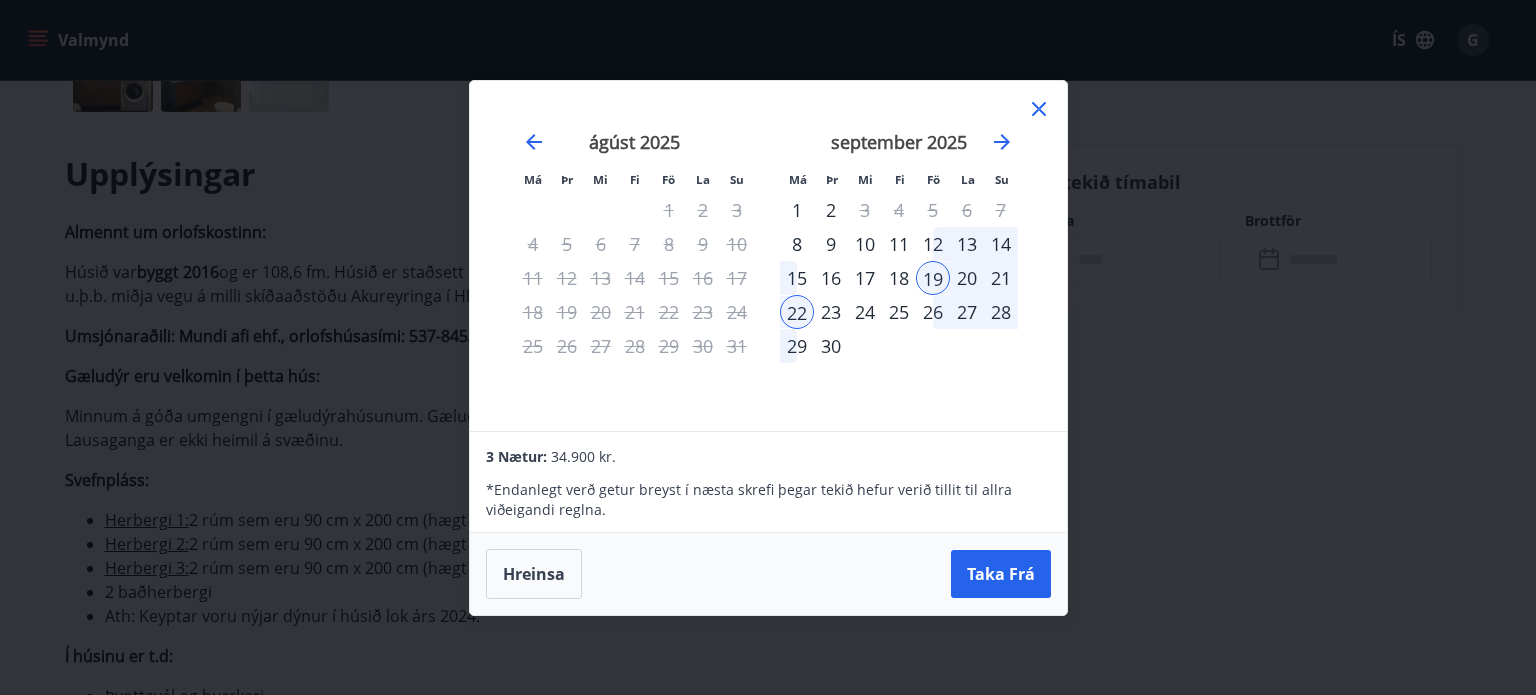 click 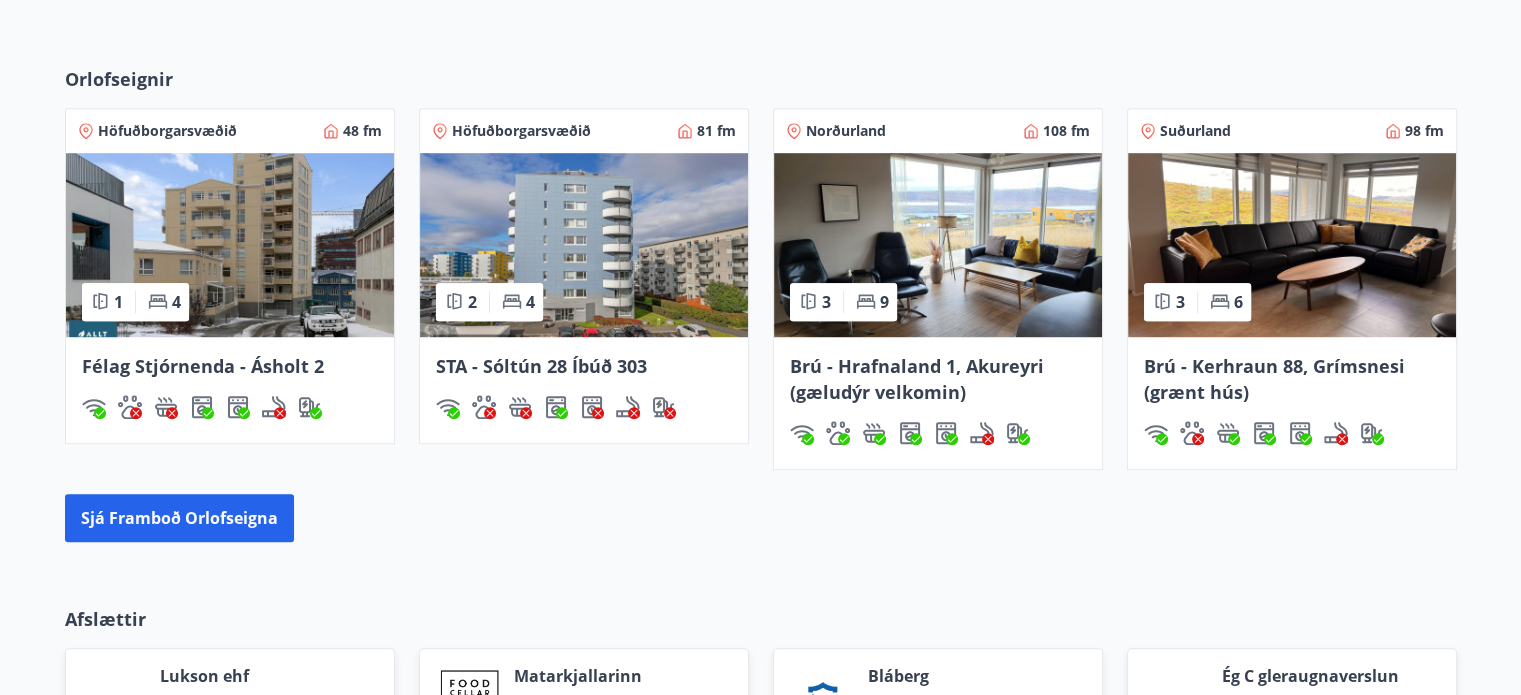 scroll, scrollTop: 1409, scrollLeft: 0, axis: vertical 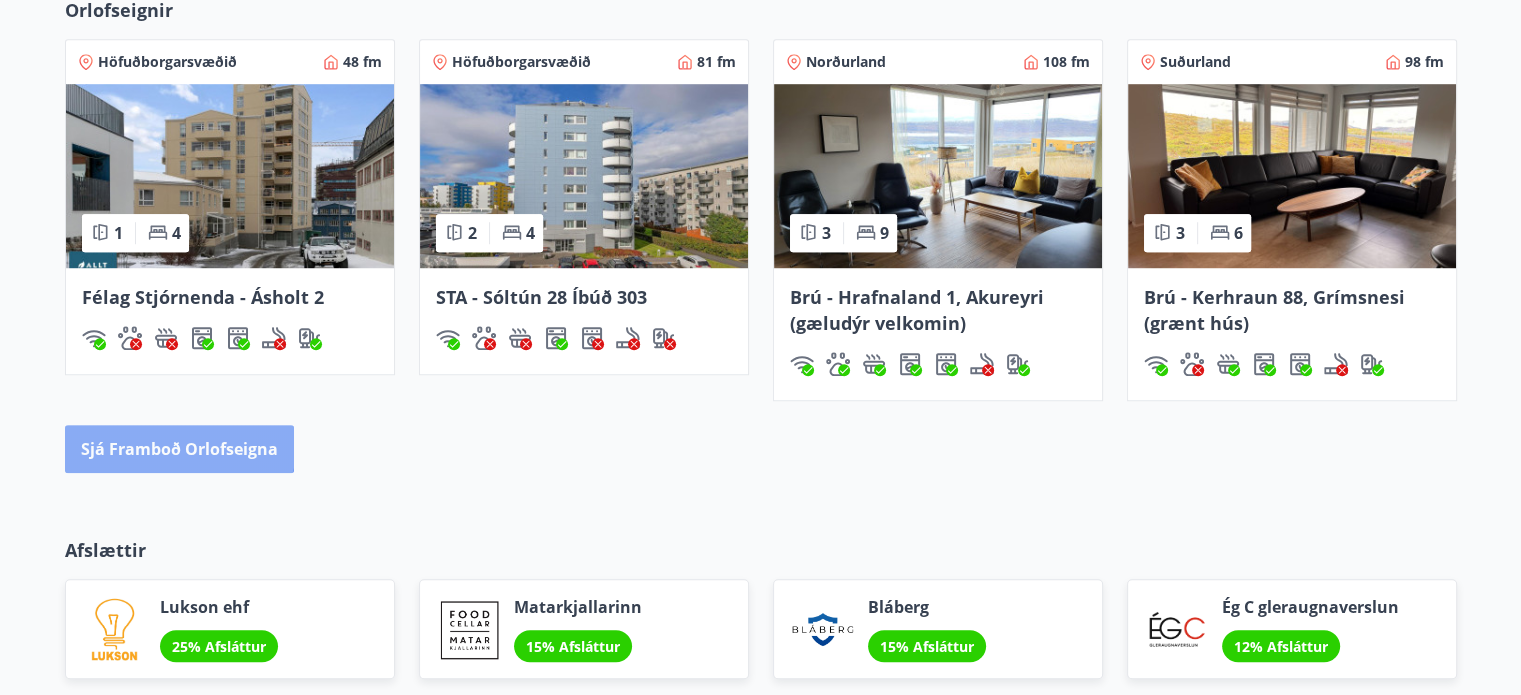 click on "Sjá framboð orlofseigna" at bounding box center (179, 449) 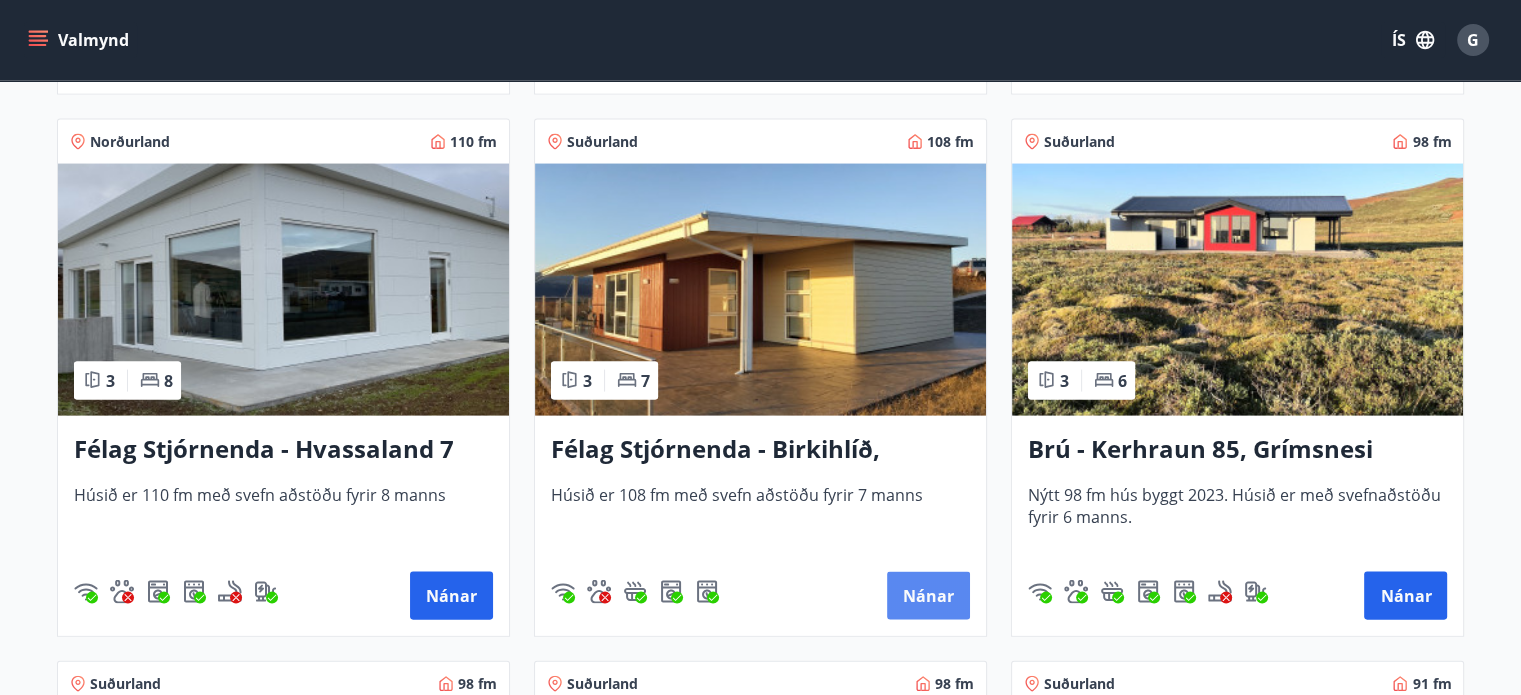 scroll, scrollTop: 4120, scrollLeft: 0, axis: vertical 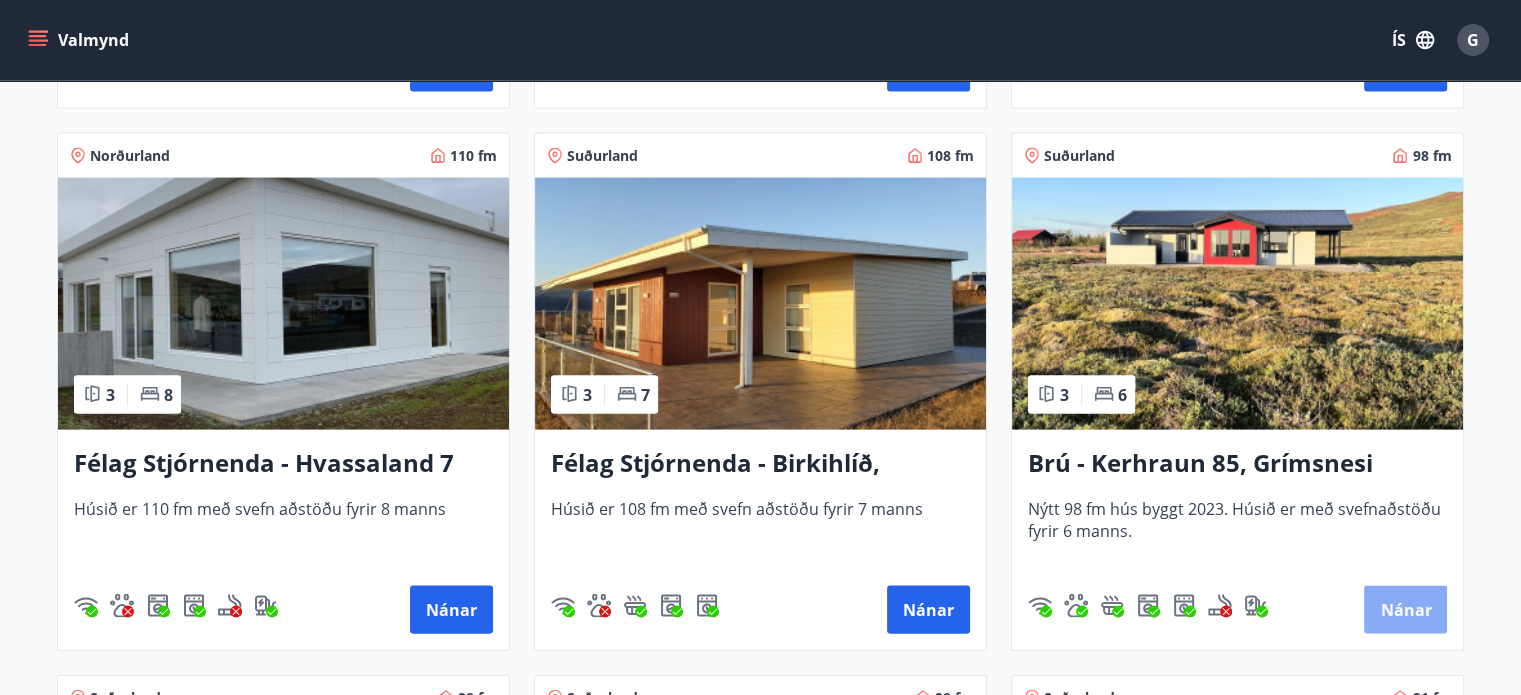 click on "Nánar" at bounding box center [1405, 610] 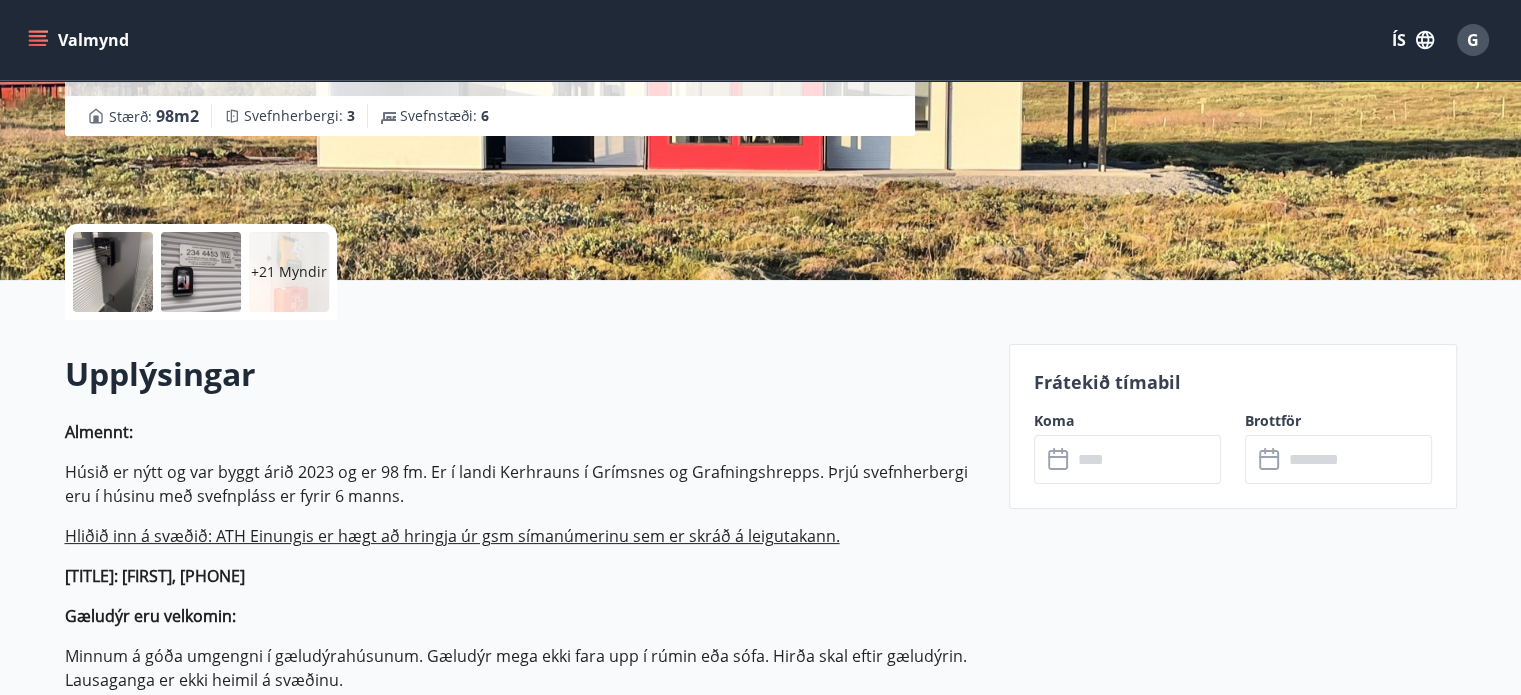 scroll, scrollTop: 360, scrollLeft: 0, axis: vertical 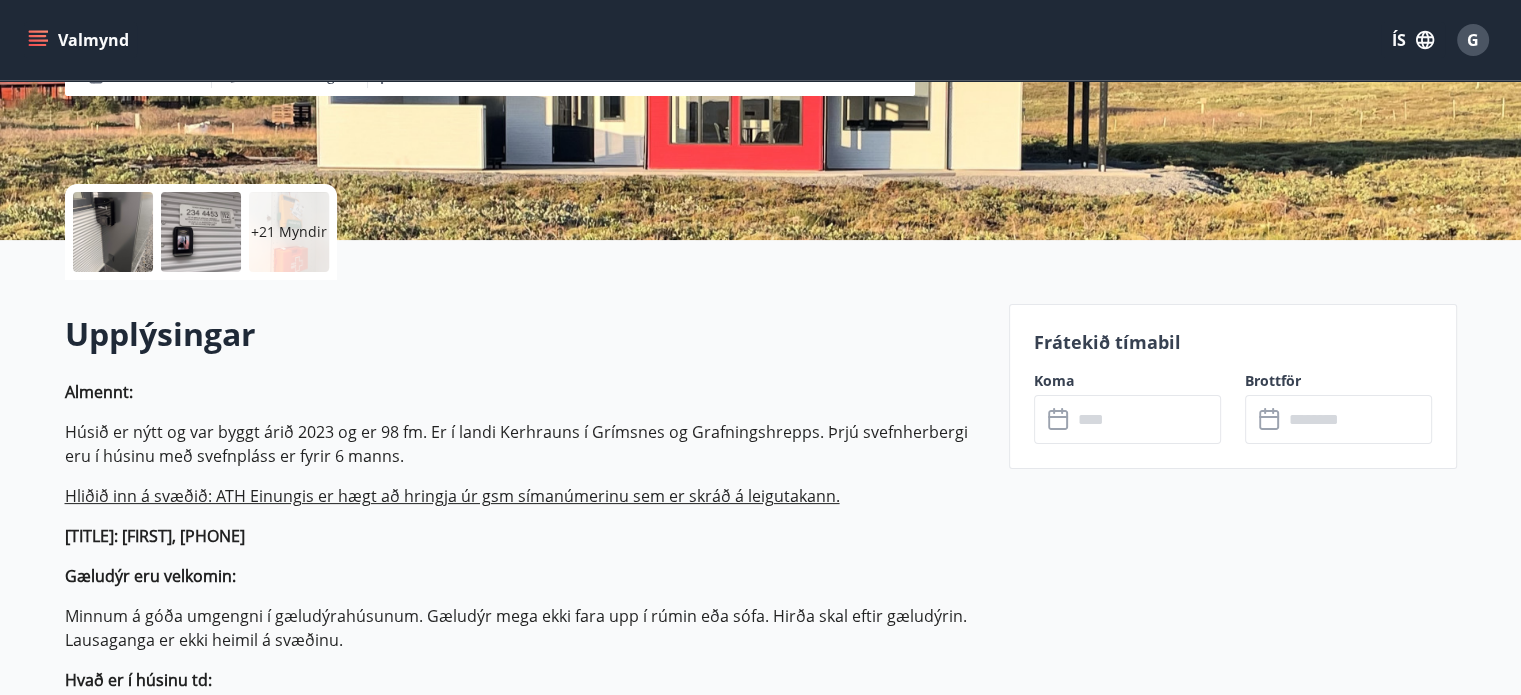 click on "Frátekið tímabil Koma ​ ​ Brottför ​ ​" at bounding box center (1233, 386) 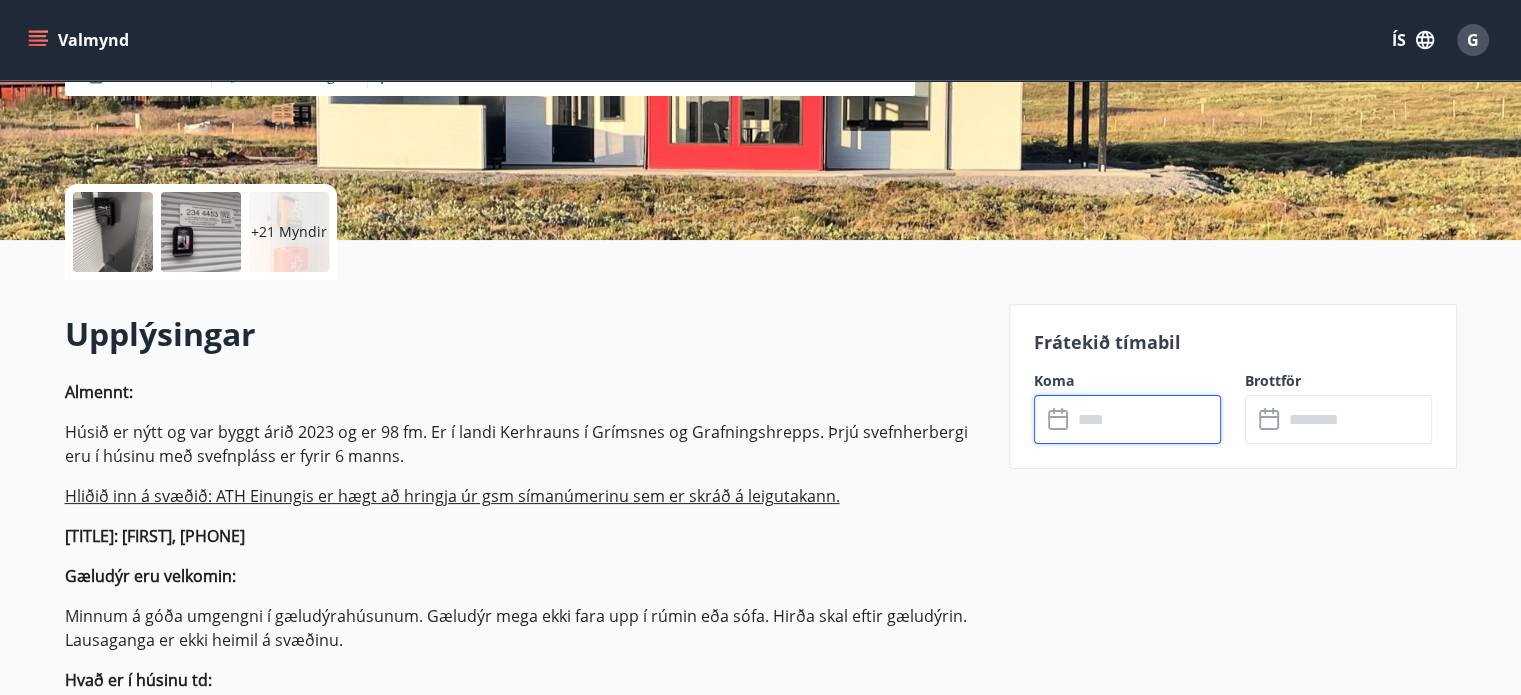 click at bounding box center [1146, 419] 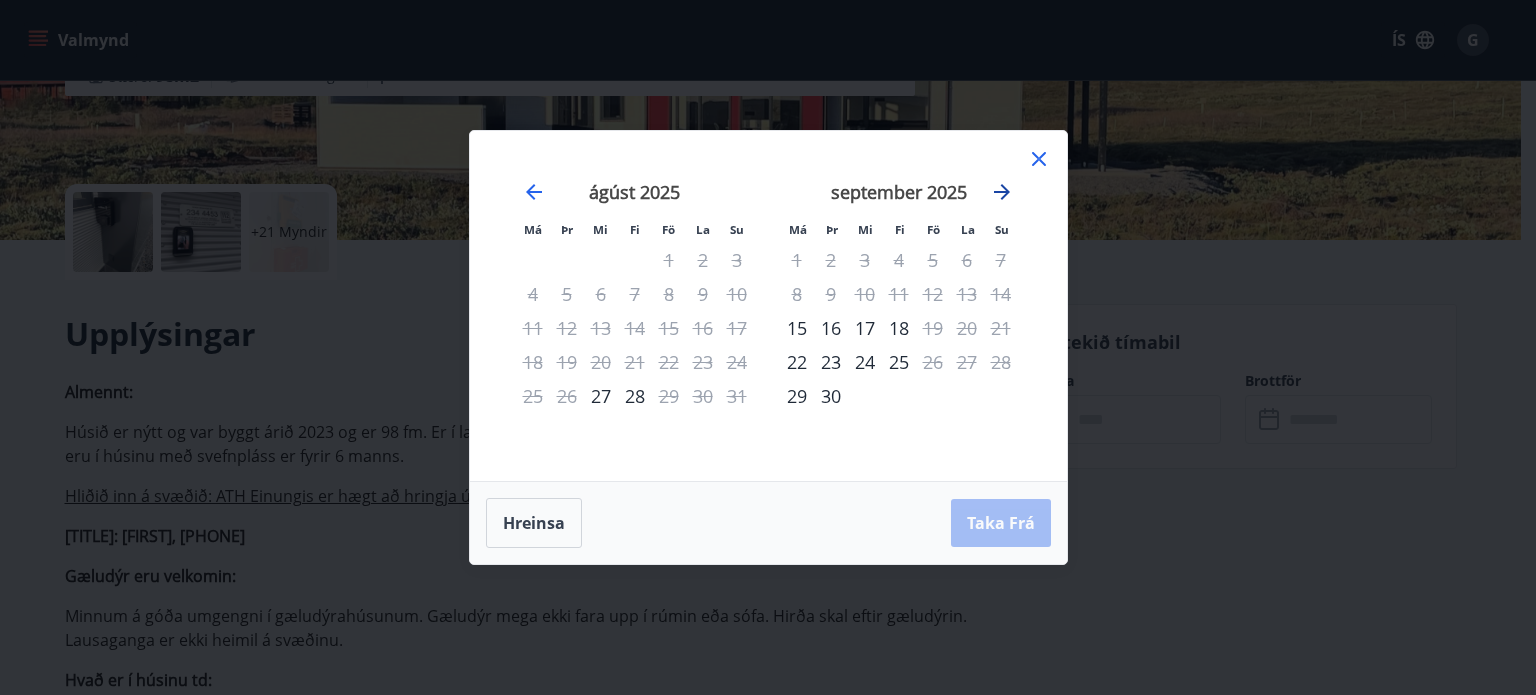 click 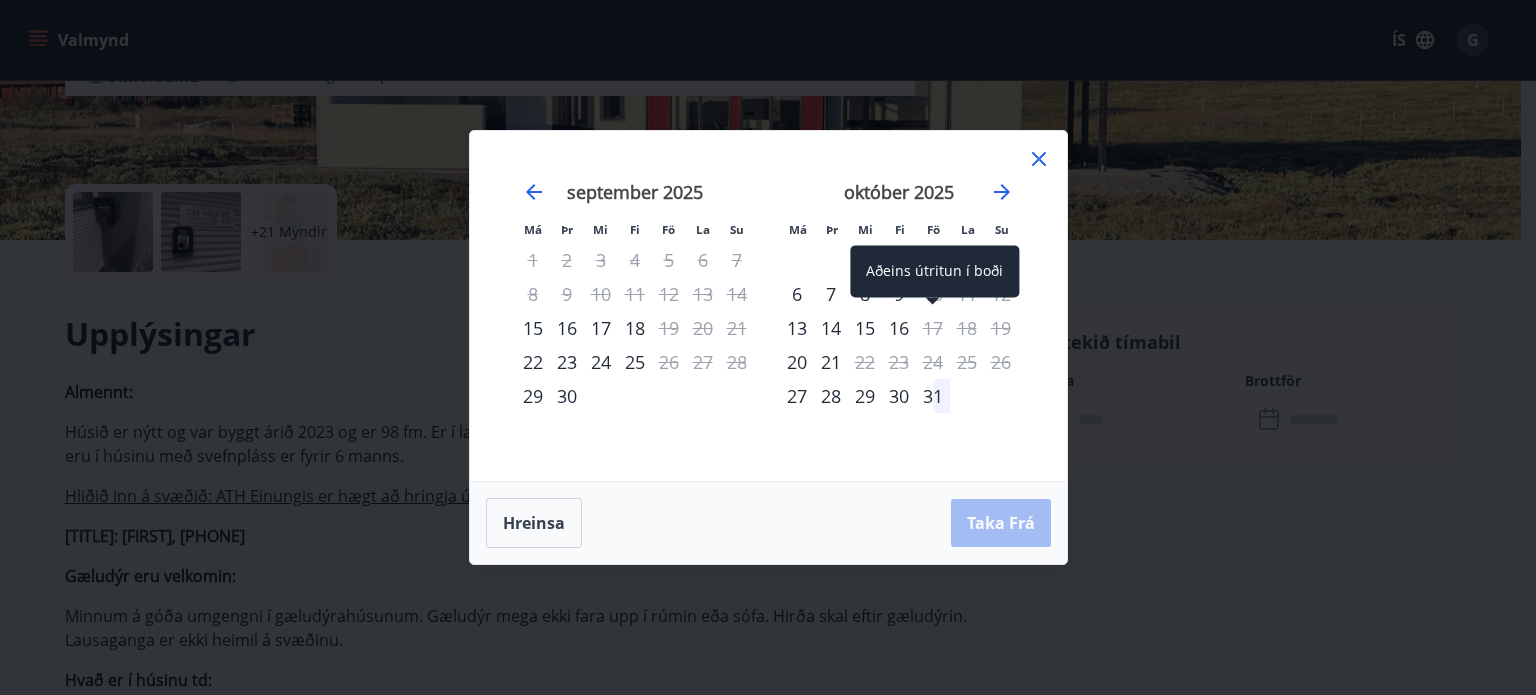 click on "17" at bounding box center (933, 328) 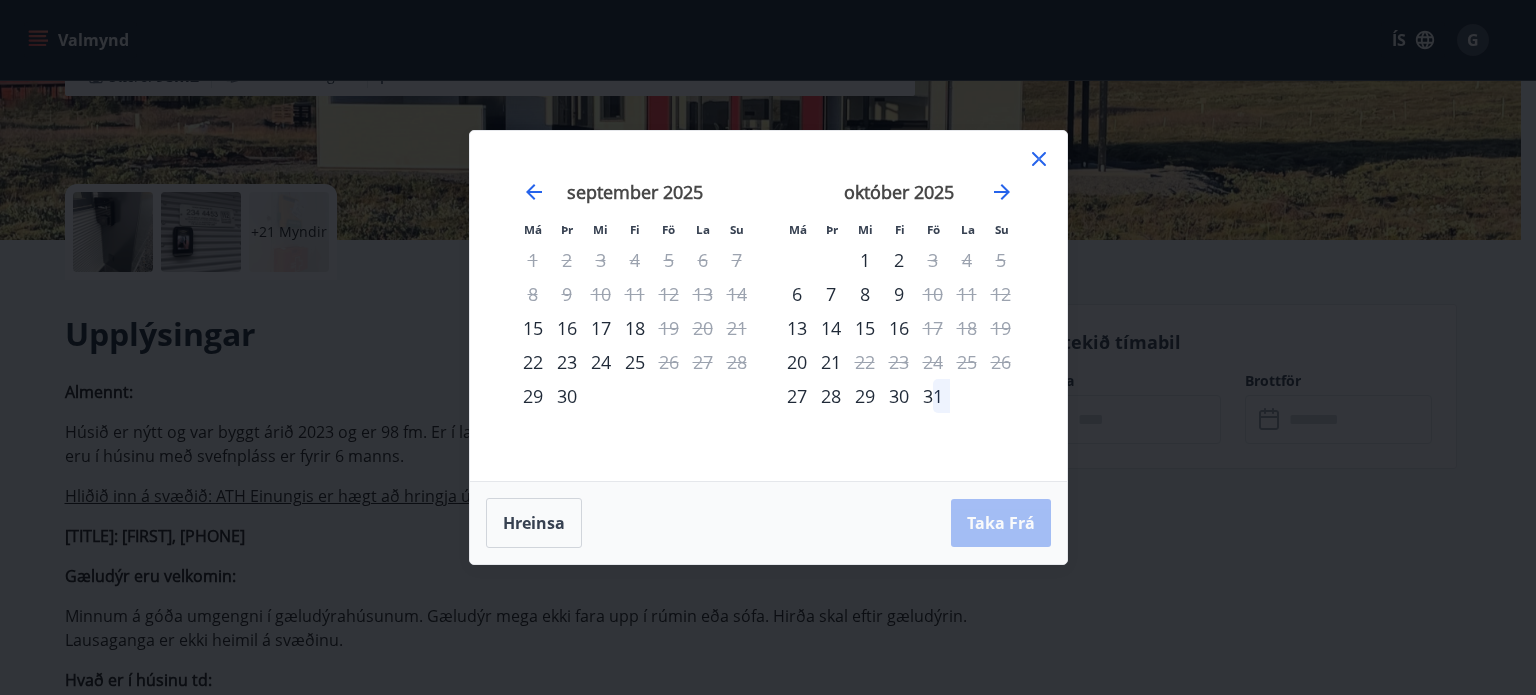 click on "24" at bounding box center (933, 362) 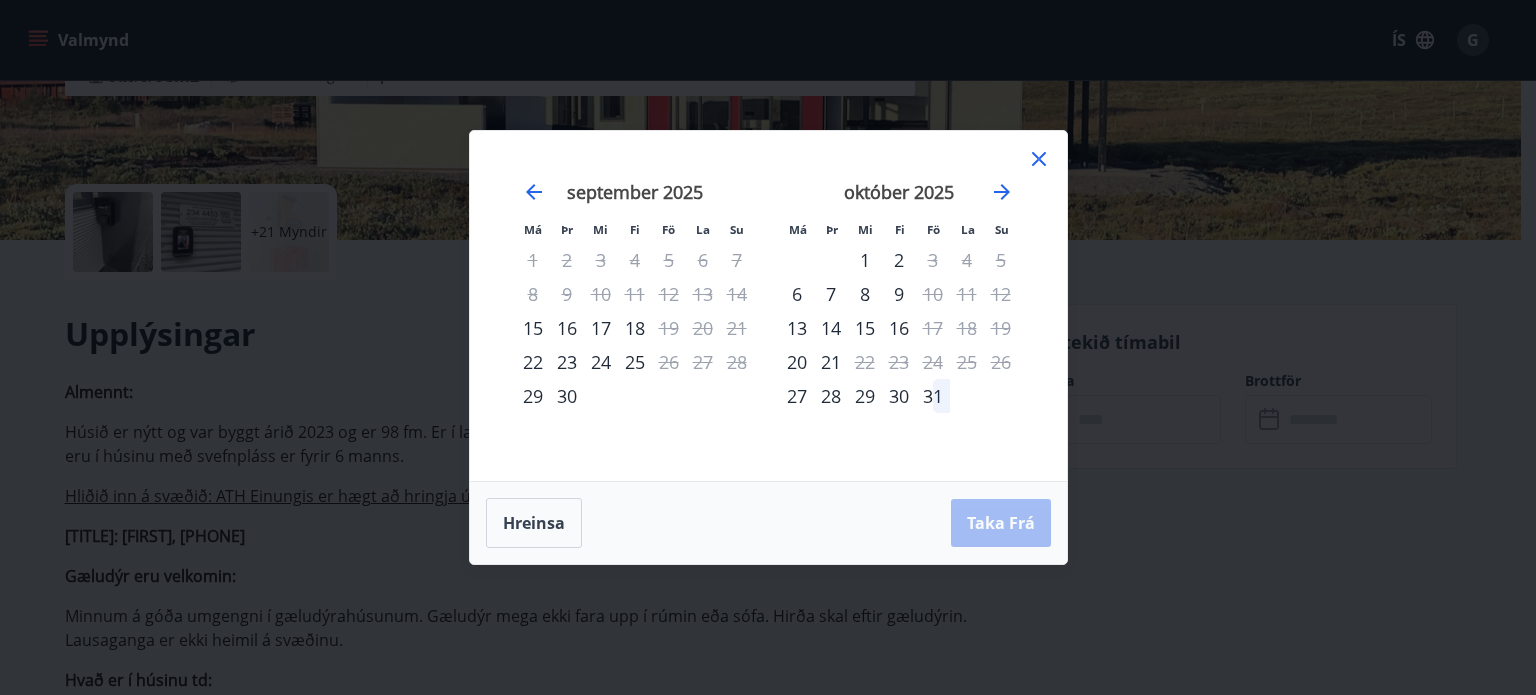 drag, startPoint x: 1037, startPoint y: 155, endPoint x: 1024, endPoint y: 177, distance: 25.553865 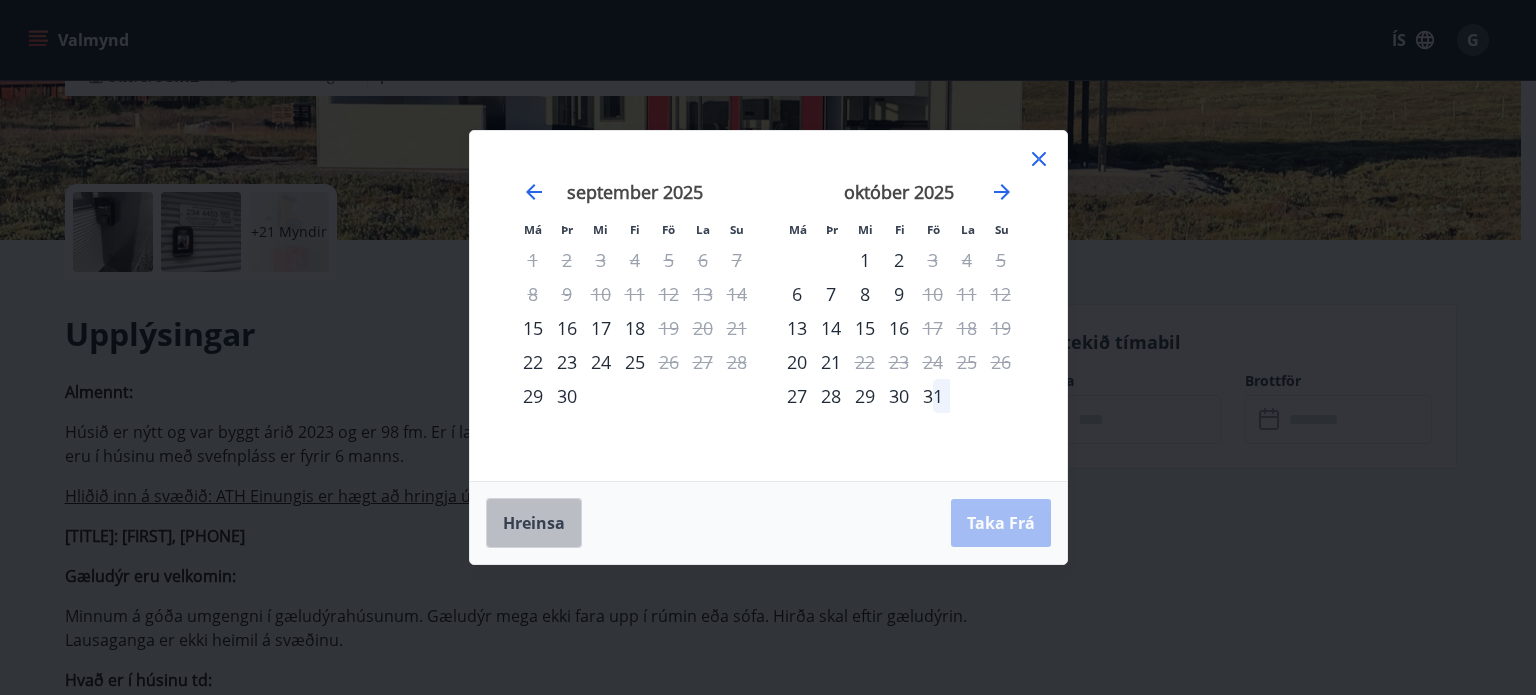 click on "Hreinsa" at bounding box center [534, 523] 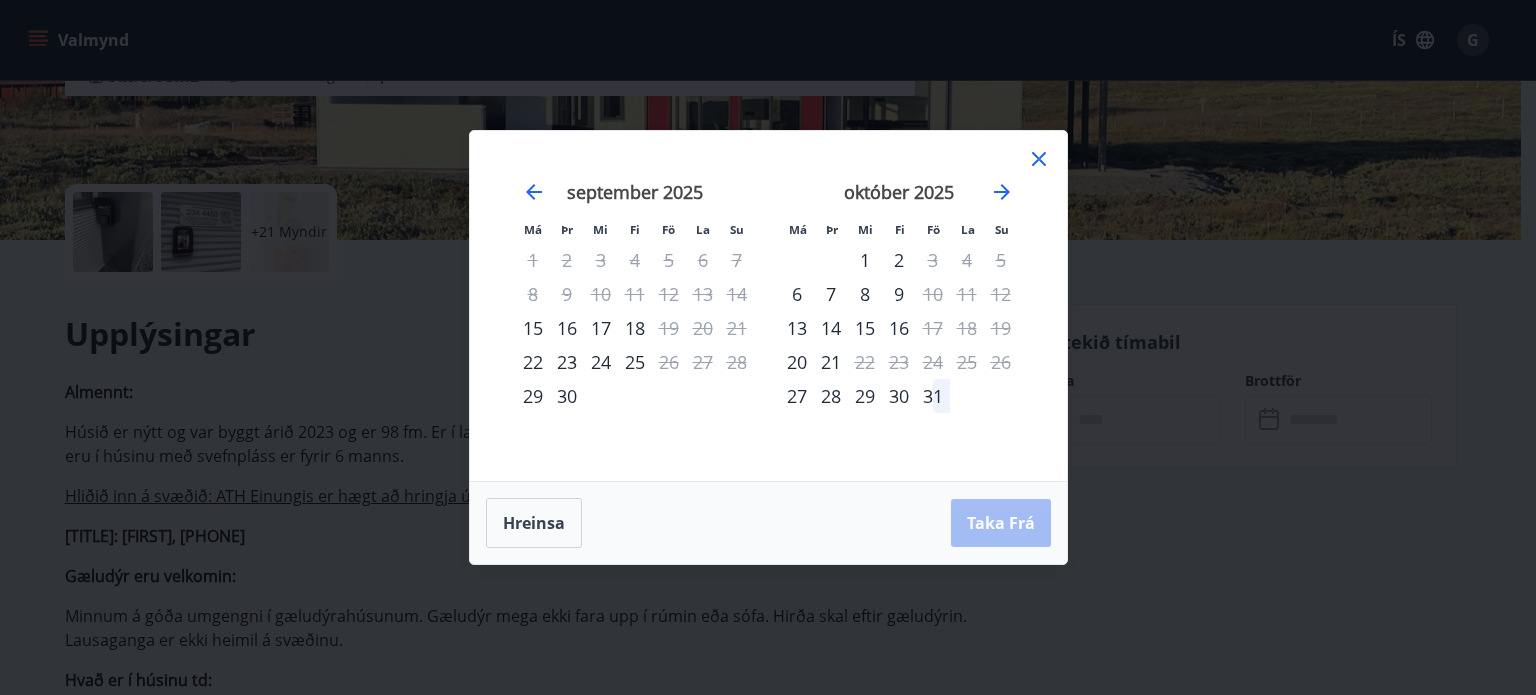 click 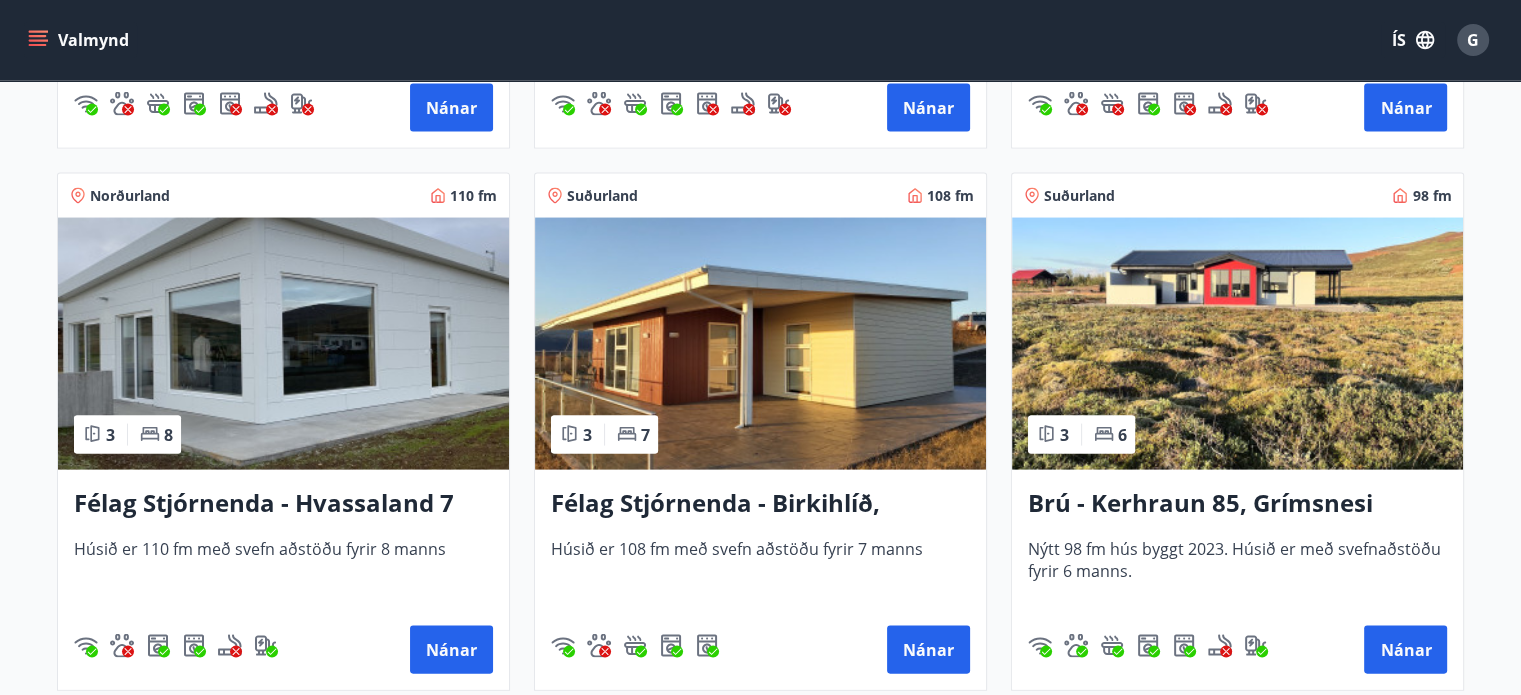 scroll, scrollTop: 4120, scrollLeft: 0, axis: vertical 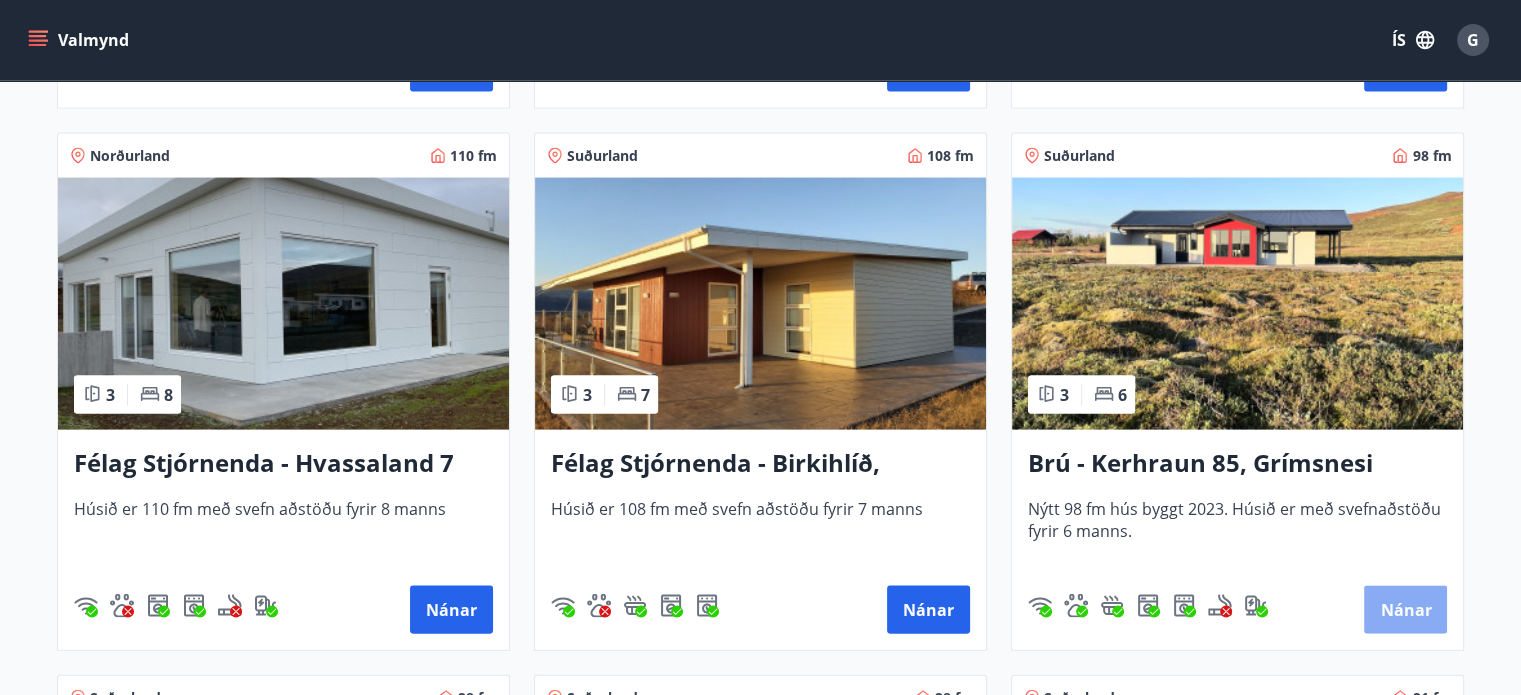click on "Nánar" at bounding box center [1405, 610] 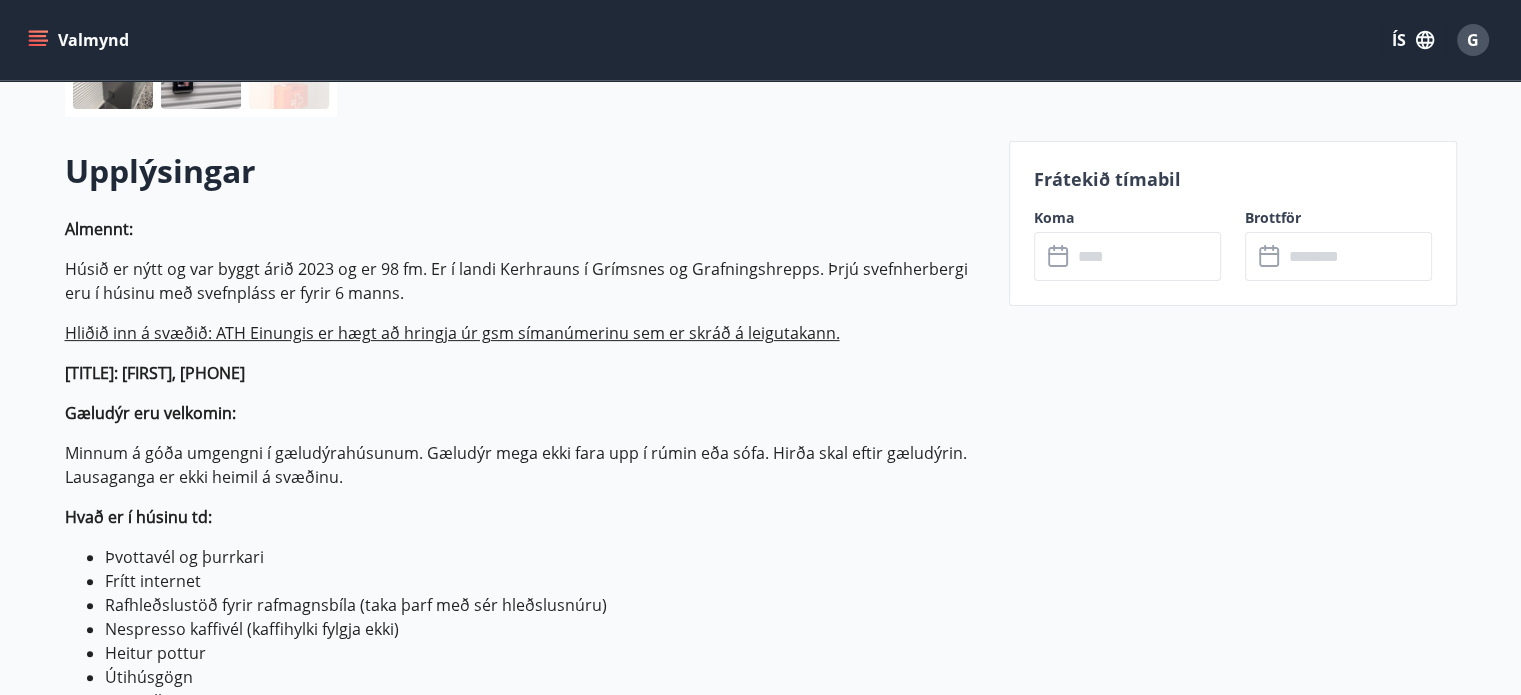 scroll, scrollTop: 560, scrollLeft: 0, axis: vertical 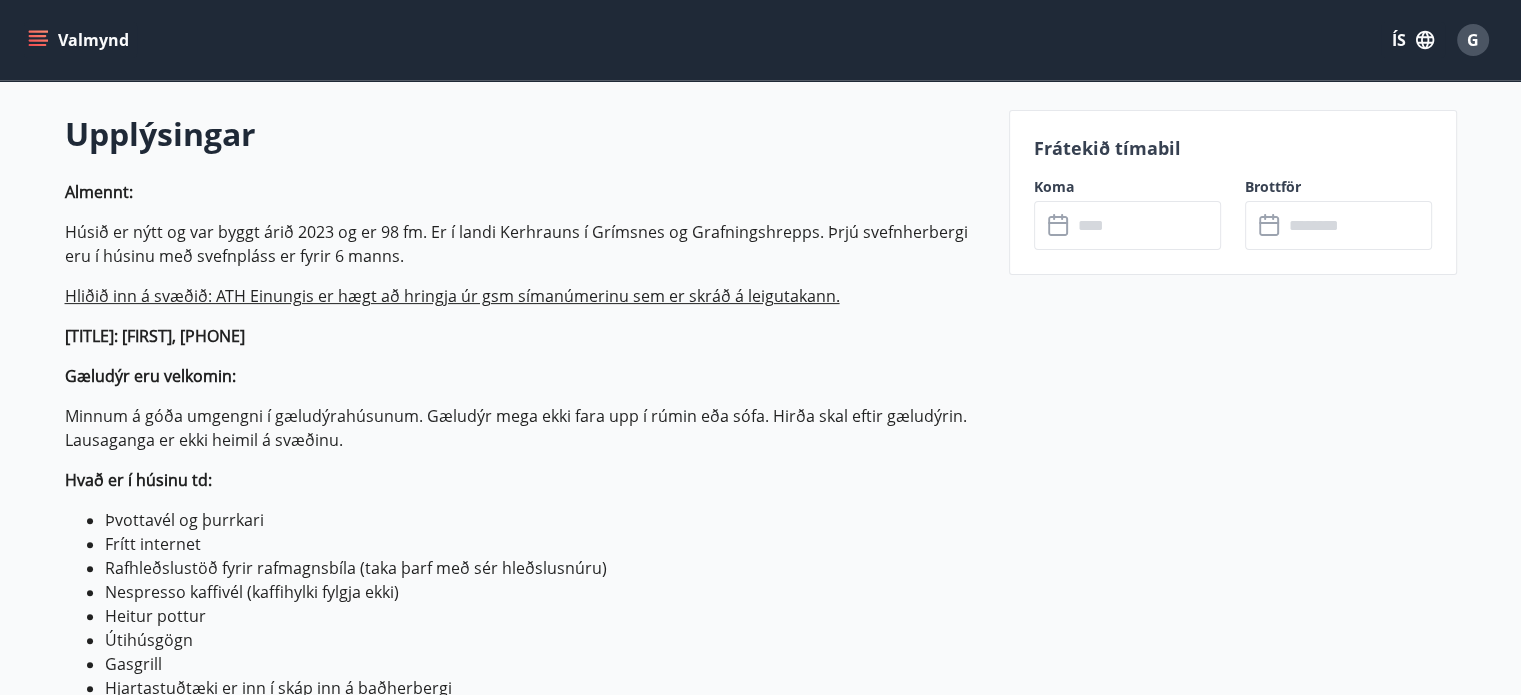 click at bounding box center (1146, 225) 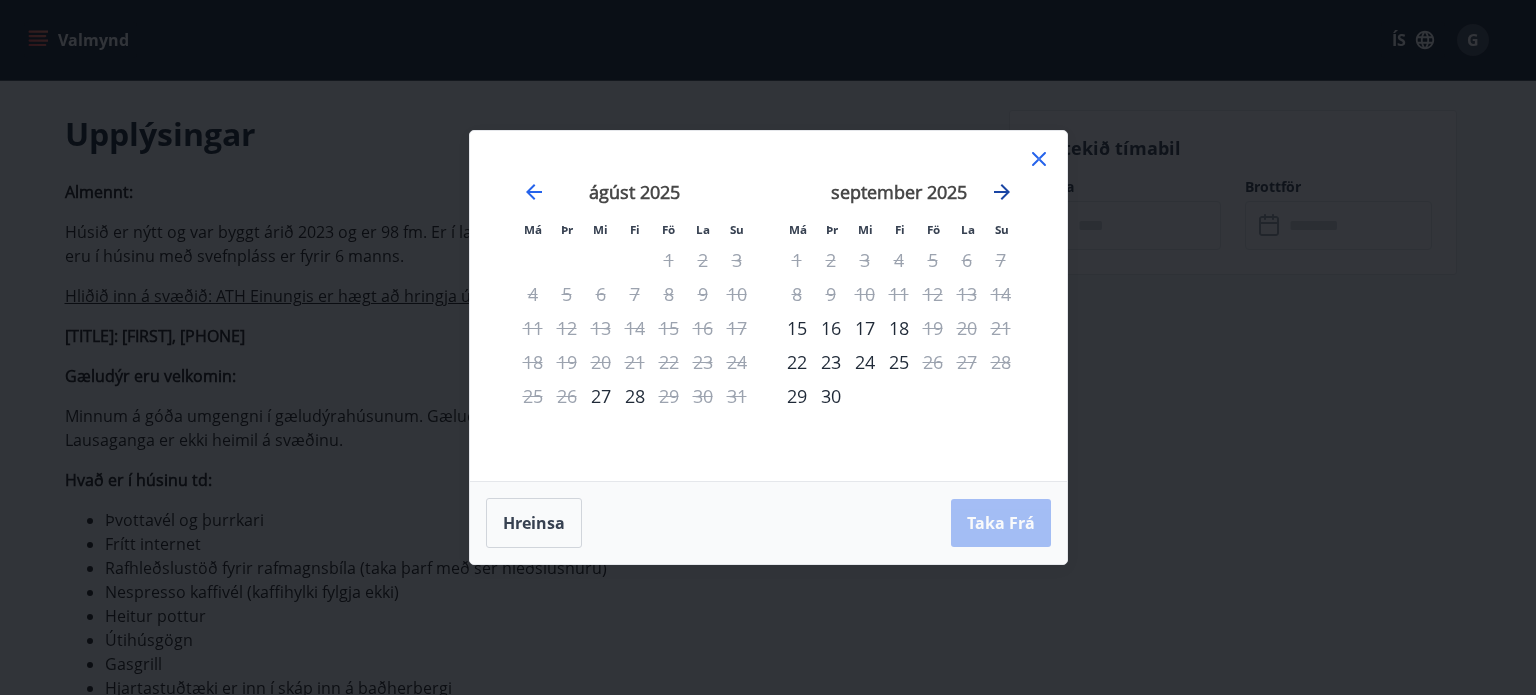 click 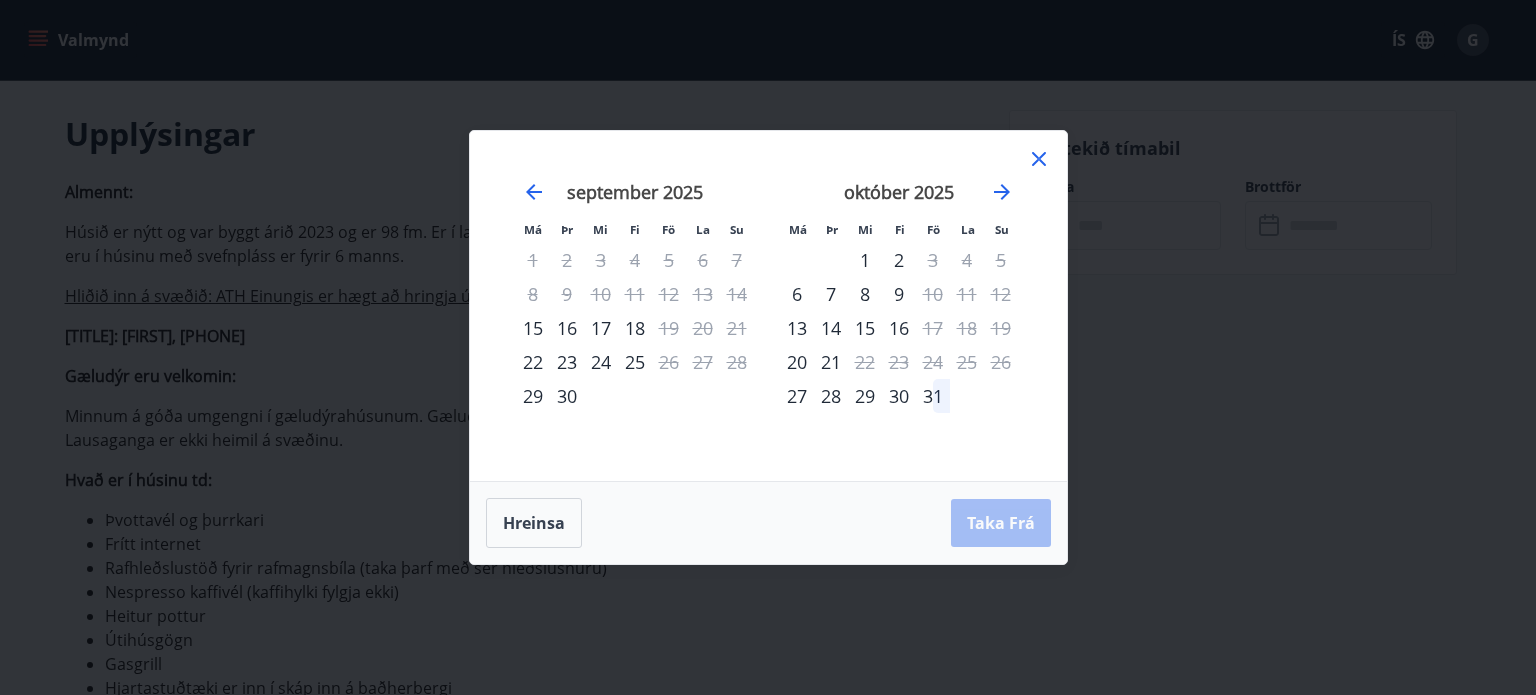 click 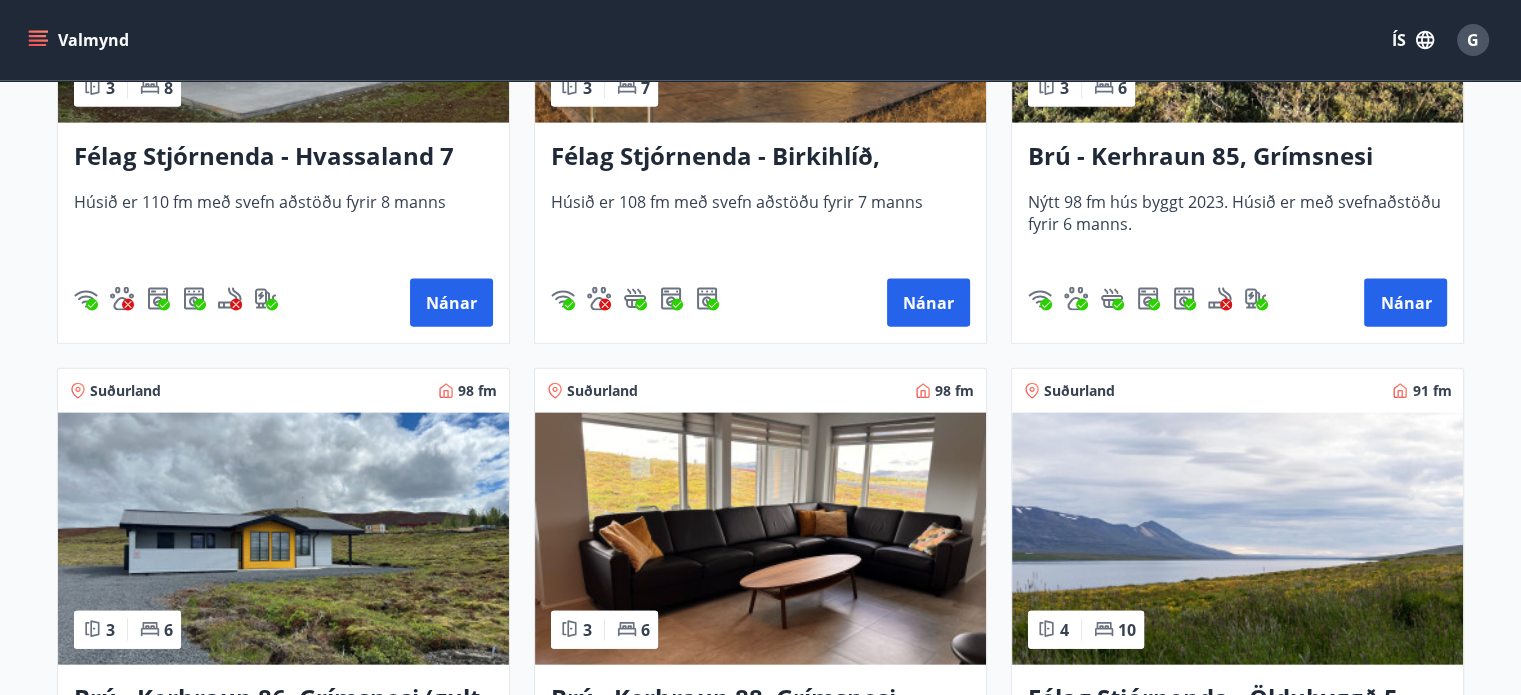 scroll, scrollTop: 4542, scrollLeft: 0, axis: vertical 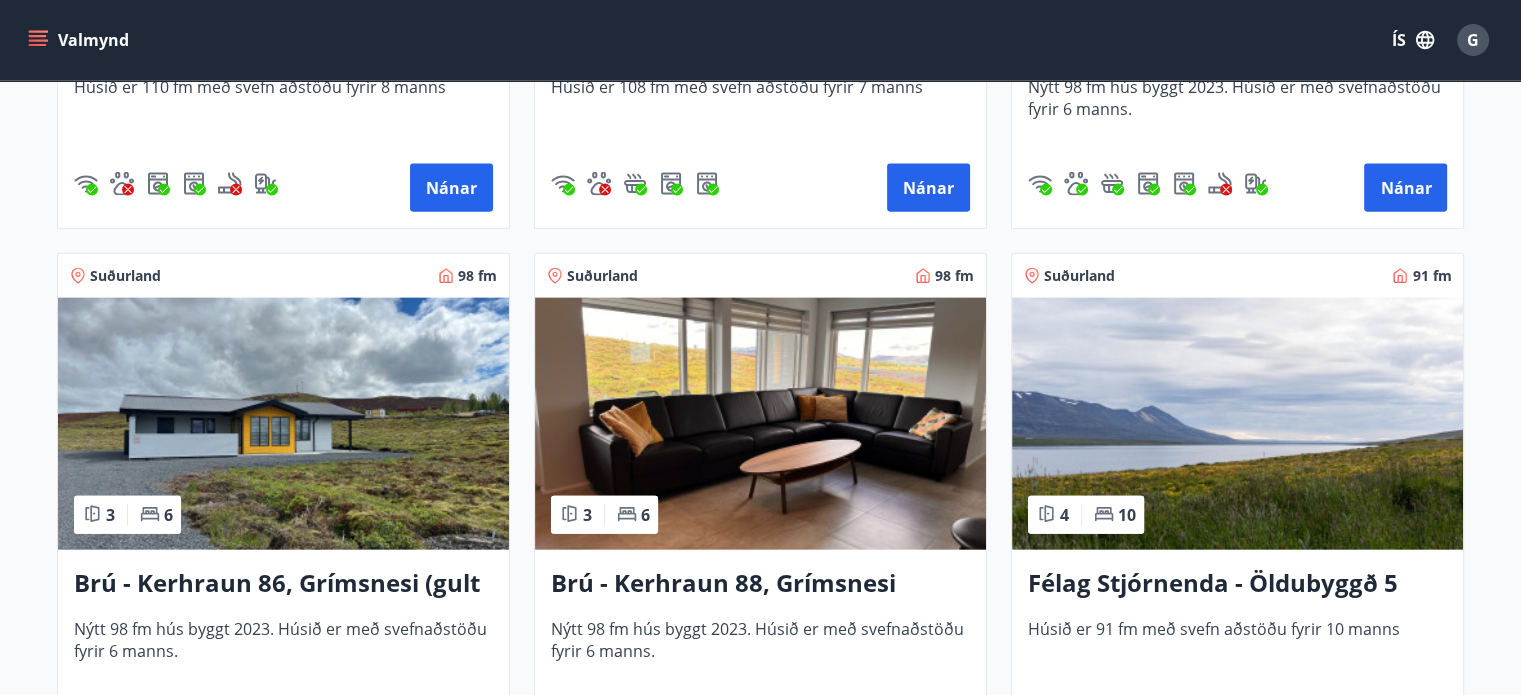 click at bounding box center [283, 424] 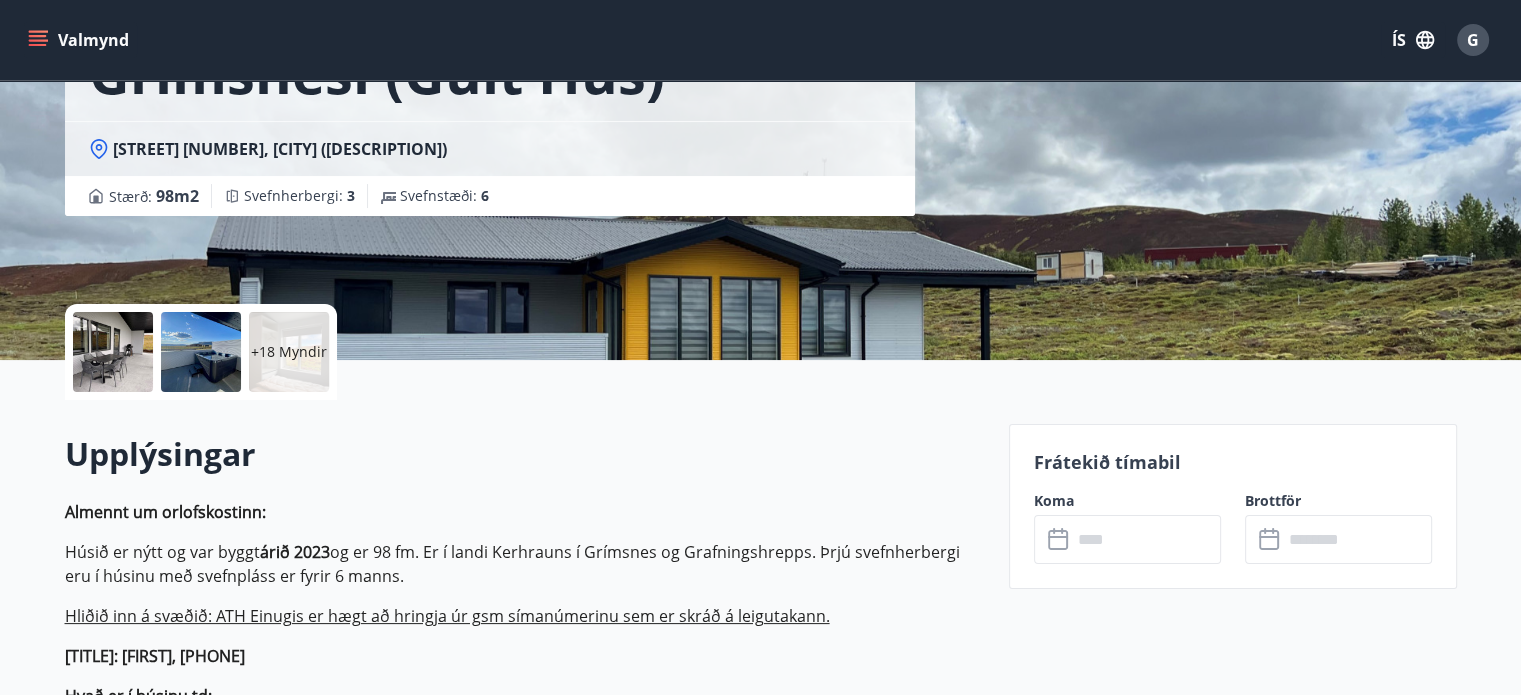 scroll, scrollTop: 280, scrollLeft: 0, axis: vertical 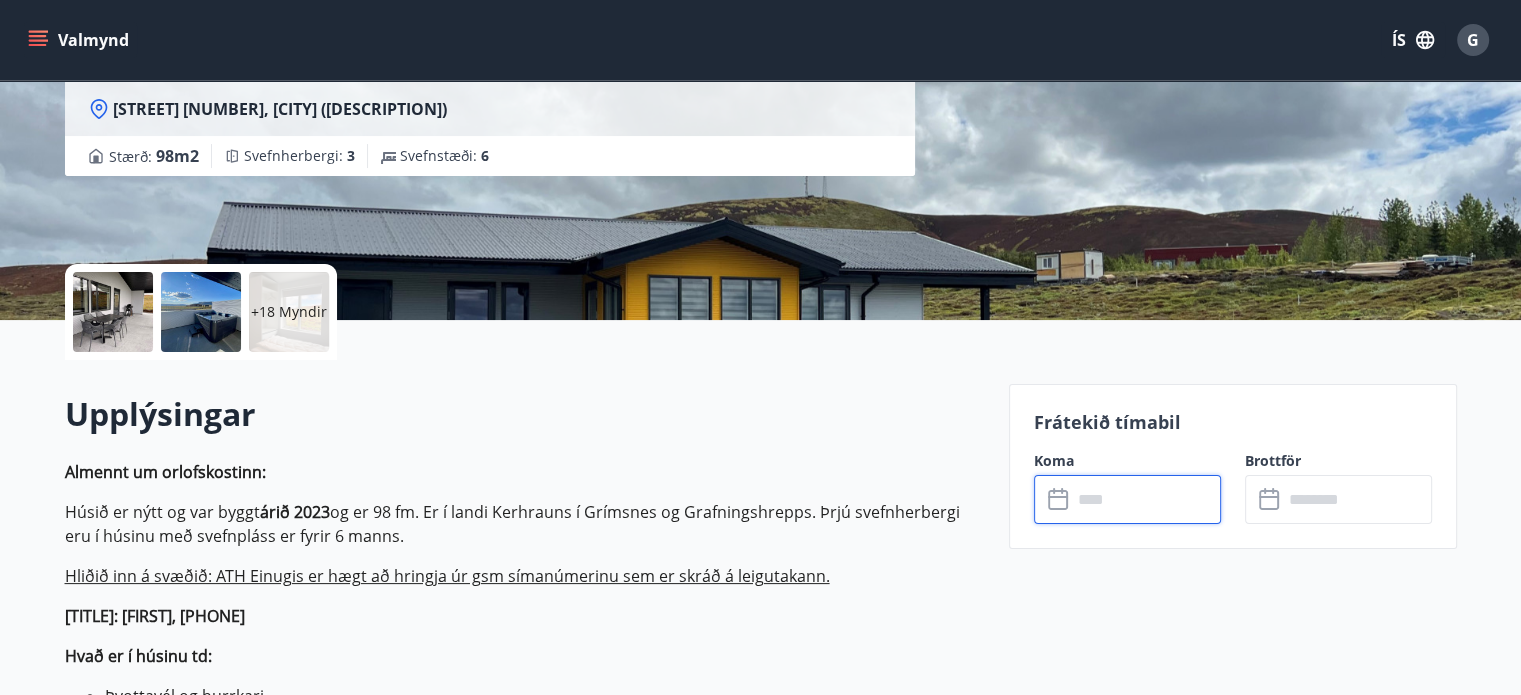 click at bounding box center [1146, 499] 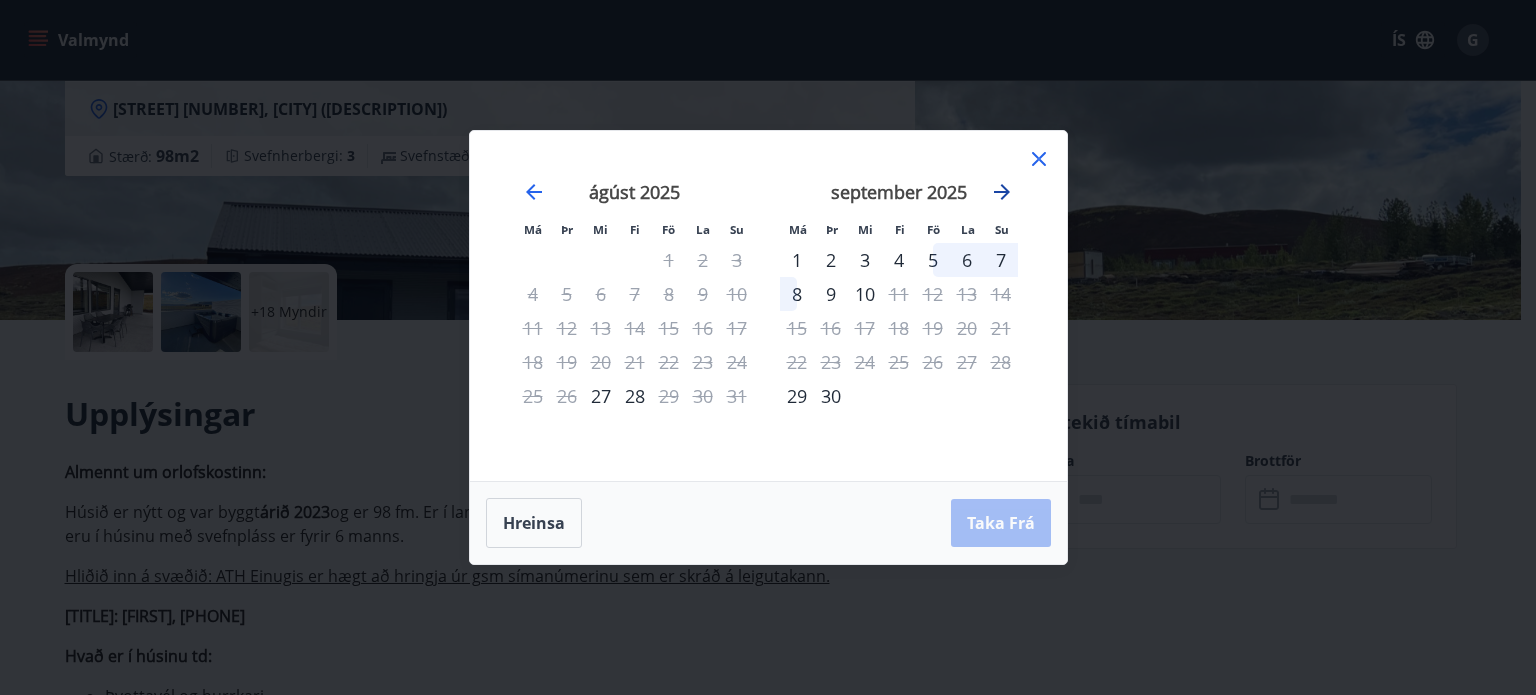 click 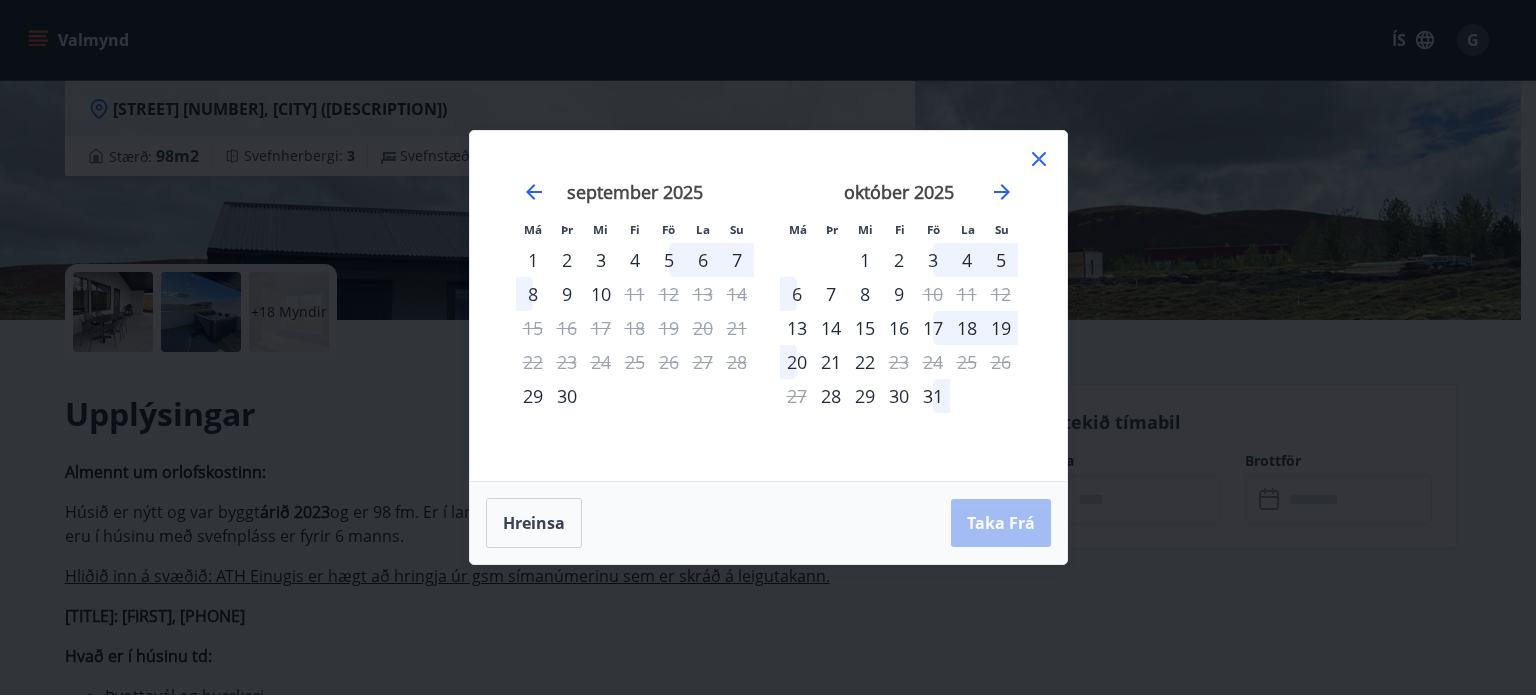 click on "17" at bounding box center [933, 328] 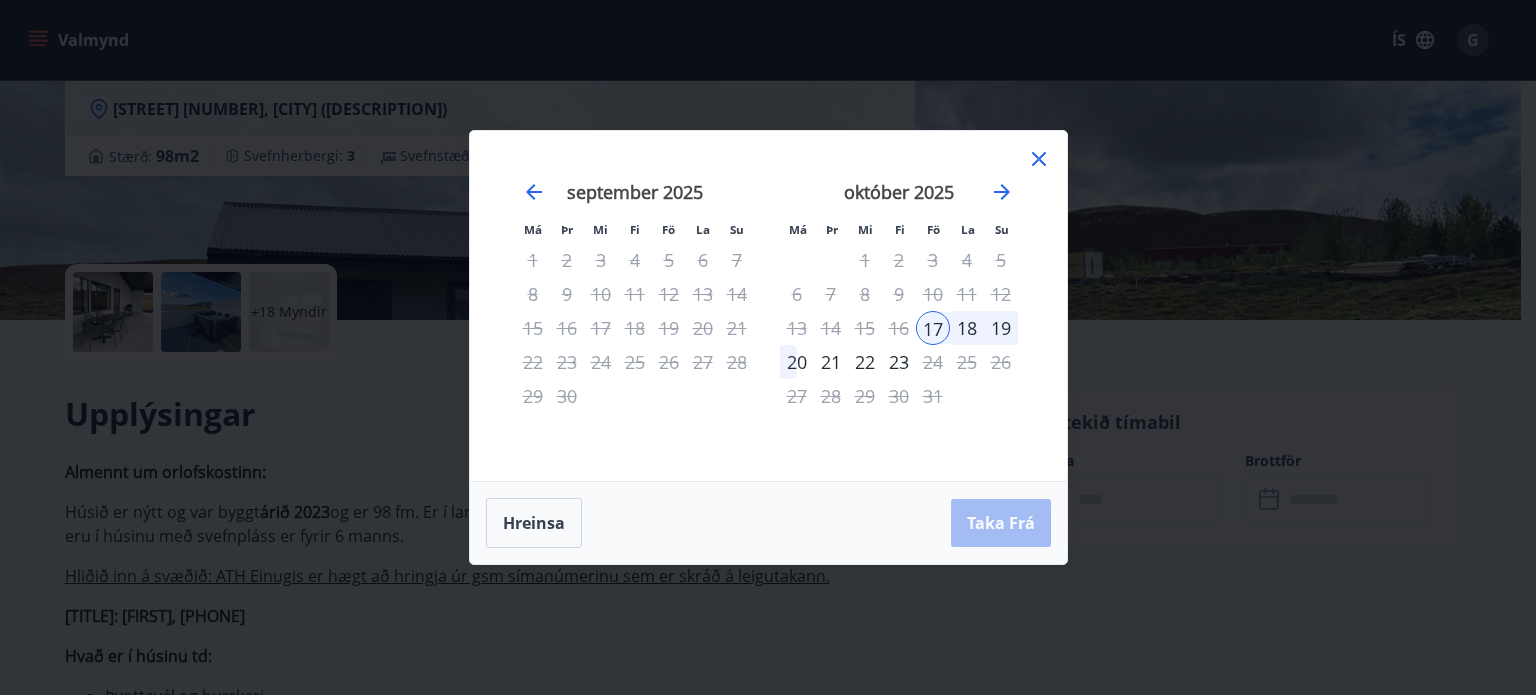 click on "20" at bounding box center [797, 362] 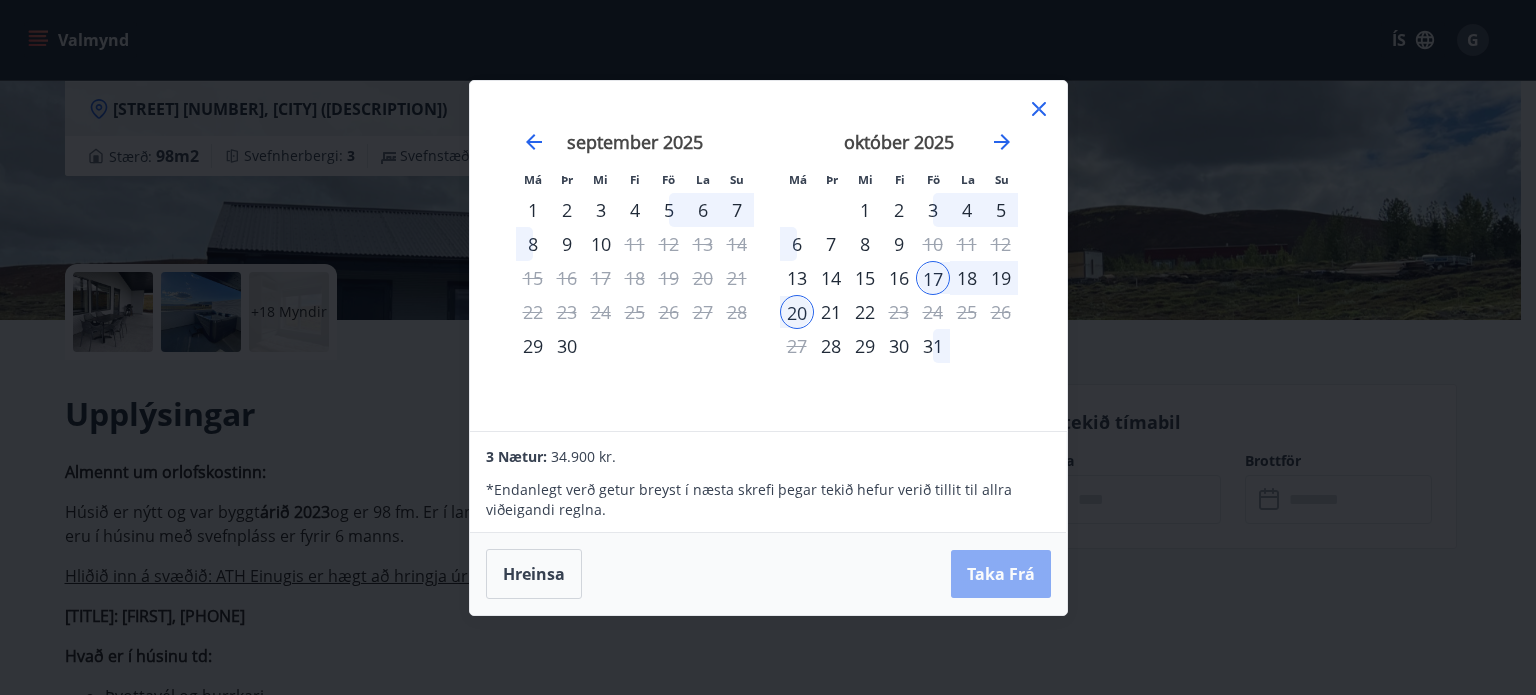 click on "Taka Frá" at bounding box center [1001, 574] 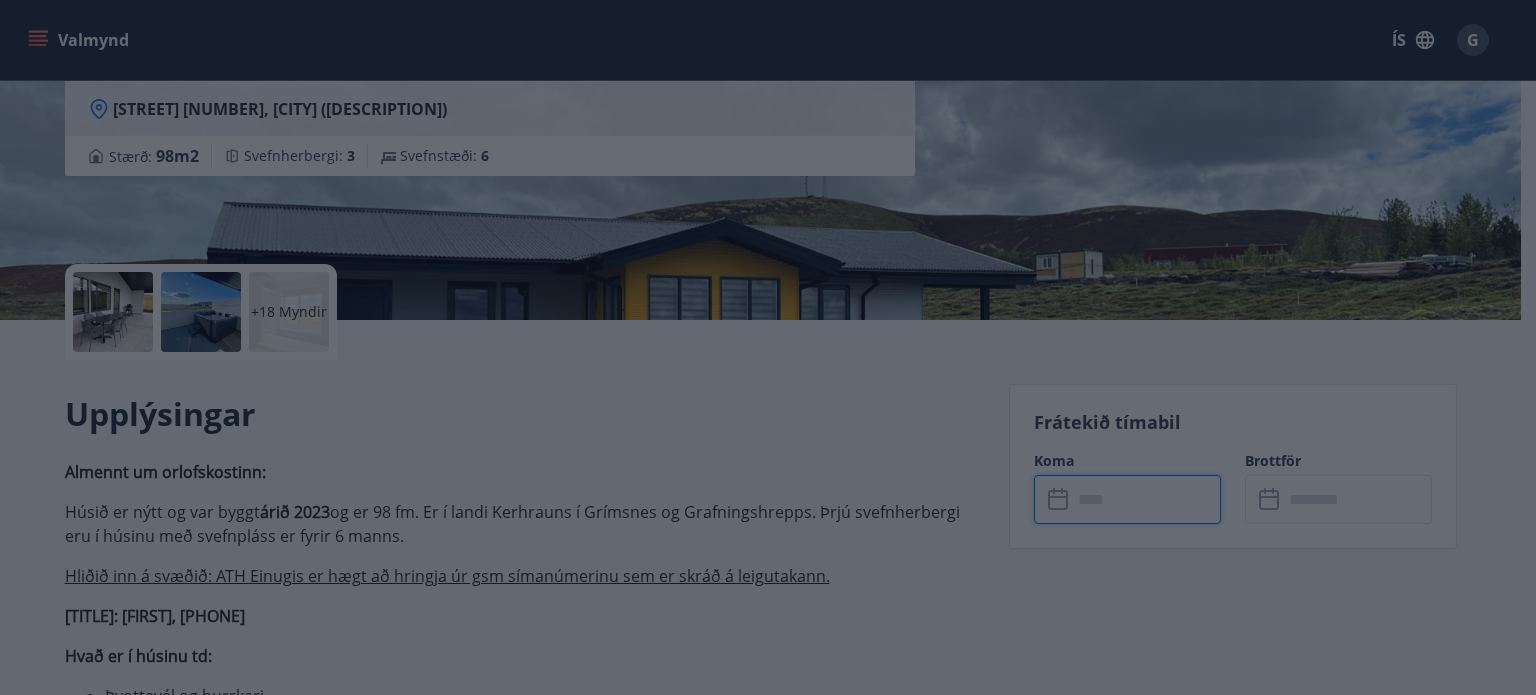 type on "******" 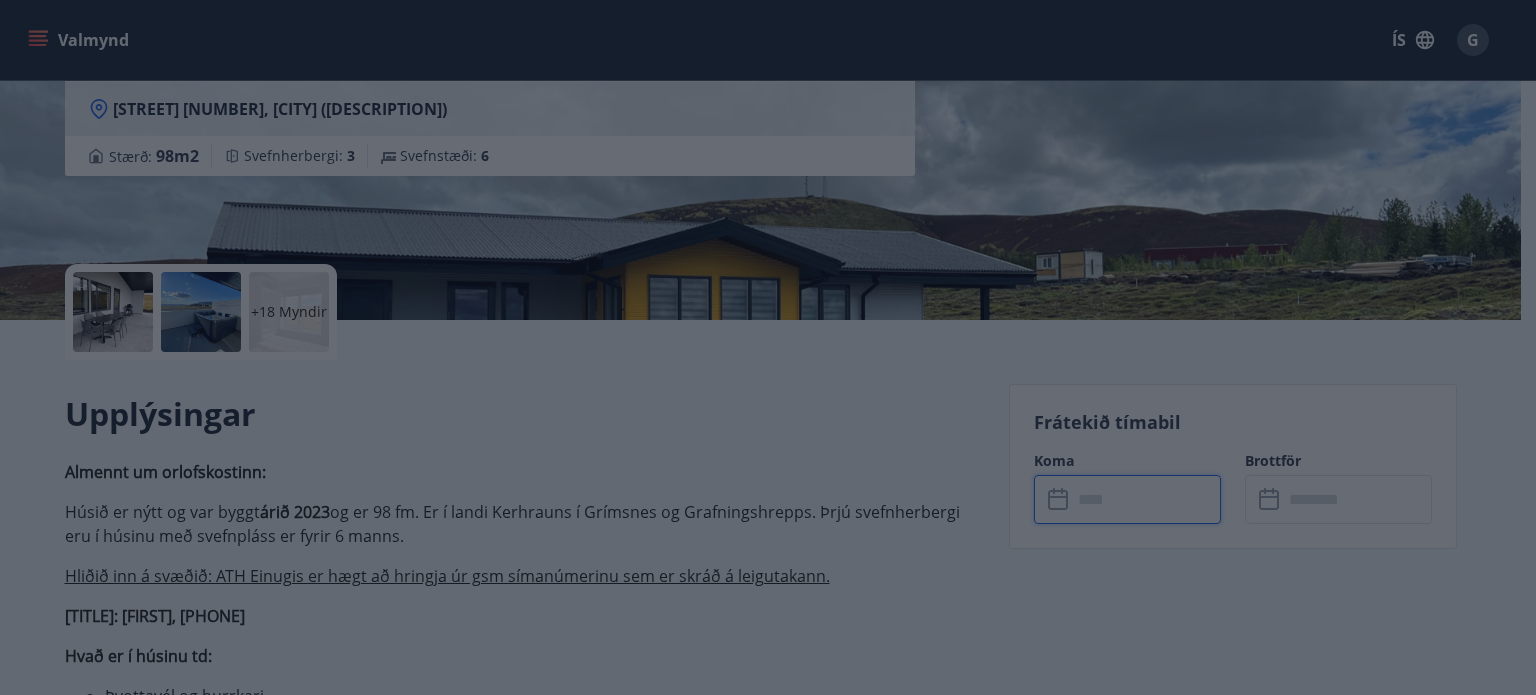 type on "******" 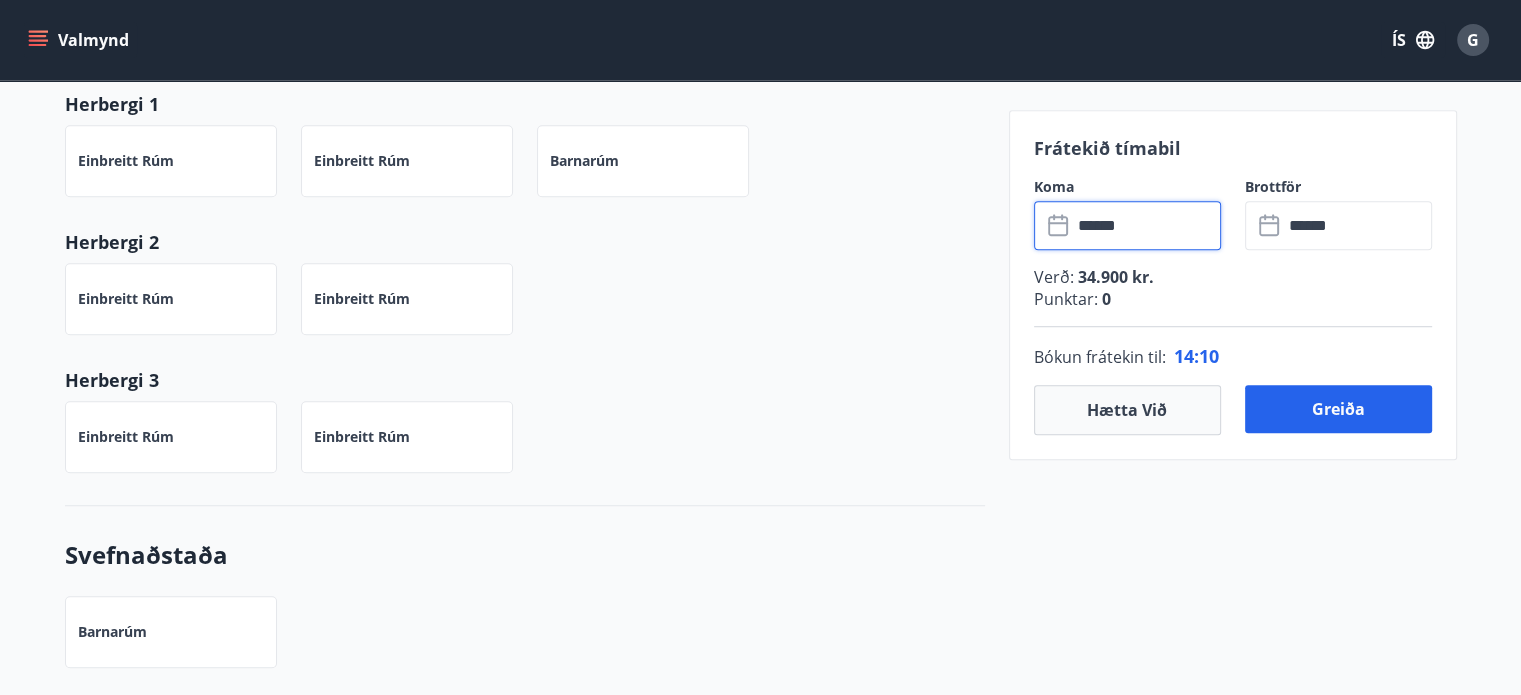 scroll, scrollTop: 1320, scrollLeft: 0, axis: vertical 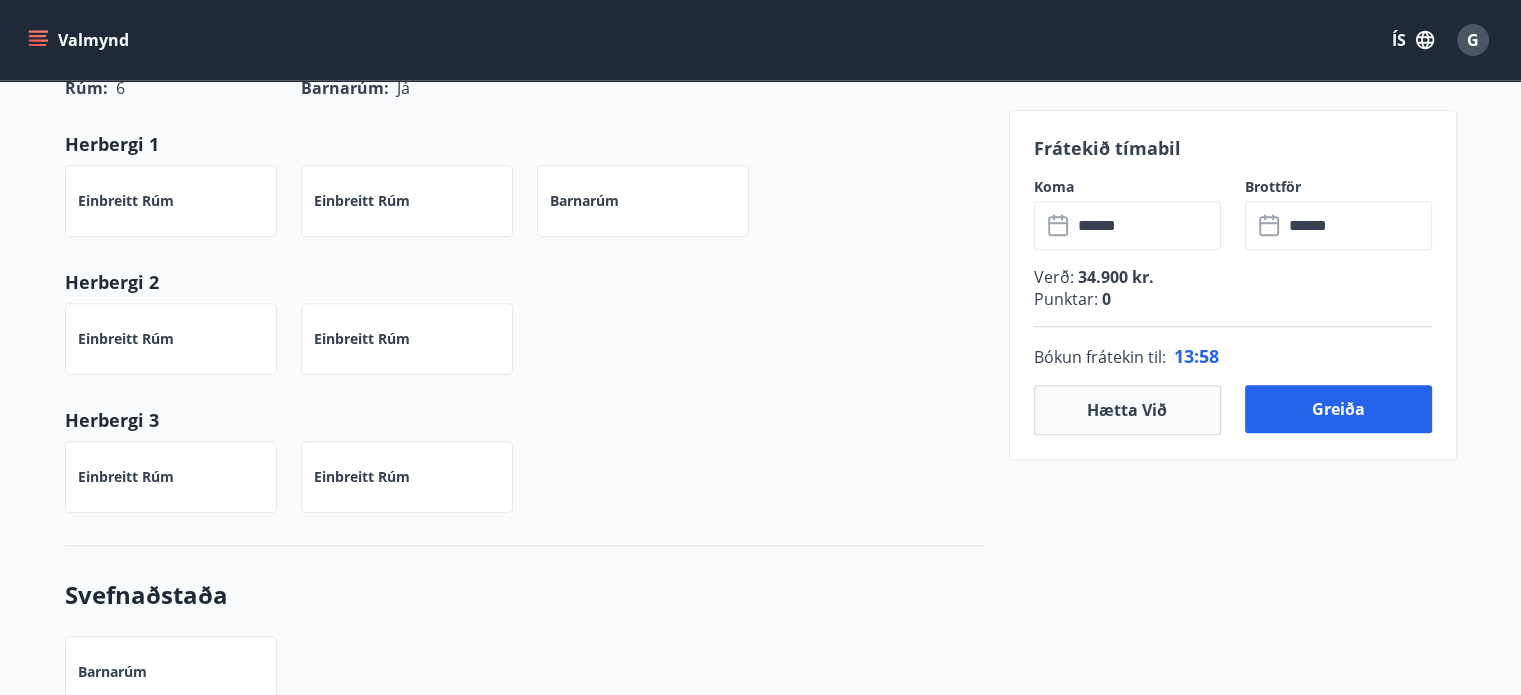 drag, startPoint x: 1364, startPoint y: 407, endPoint x: 1182, endPoint y: 485, distance: 198.0101 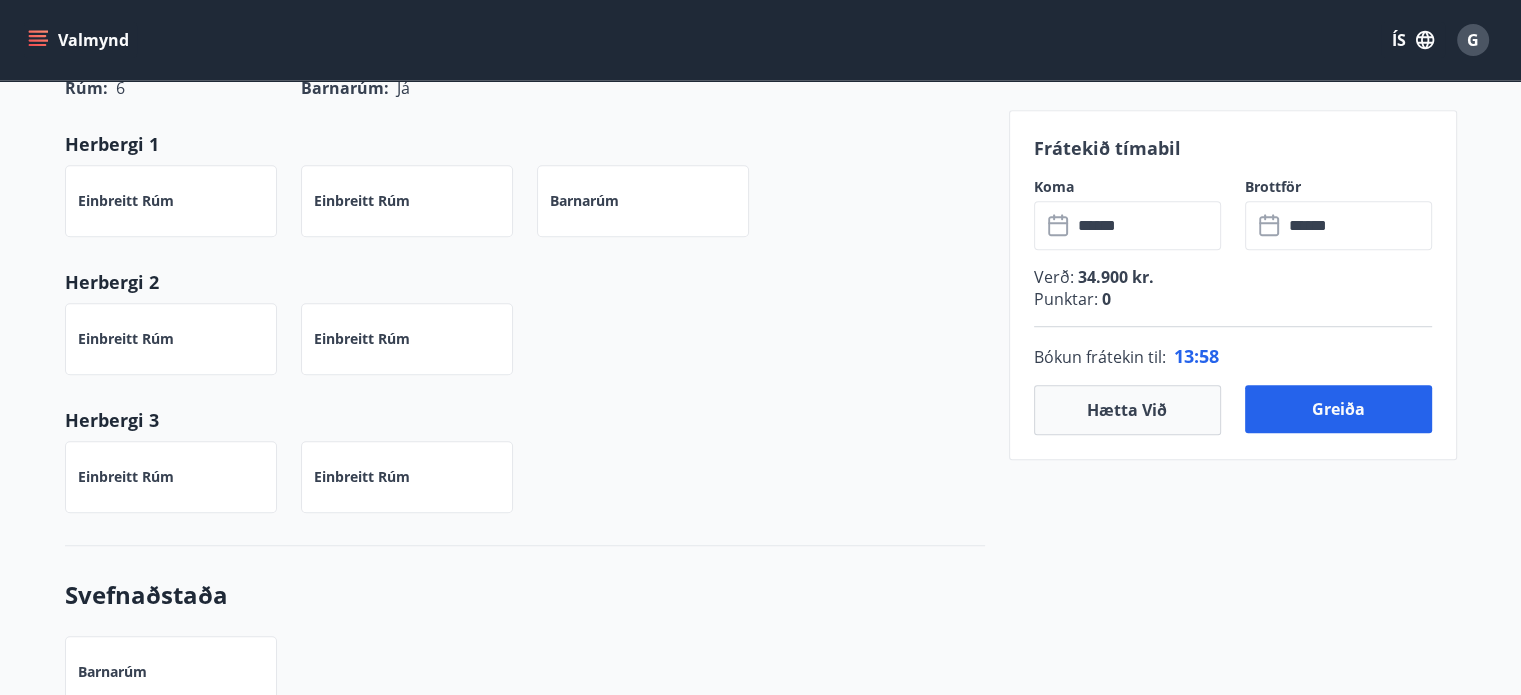click on "Frátekið tímabil Koma ​ ****** ​ Brottför ​ ****** ​ Verð : 34.900 kr. Punktar : 0 Bókun frátekin til  : 13 : 58 Hætta við Greiða" at bounding box center (1233, 1198) 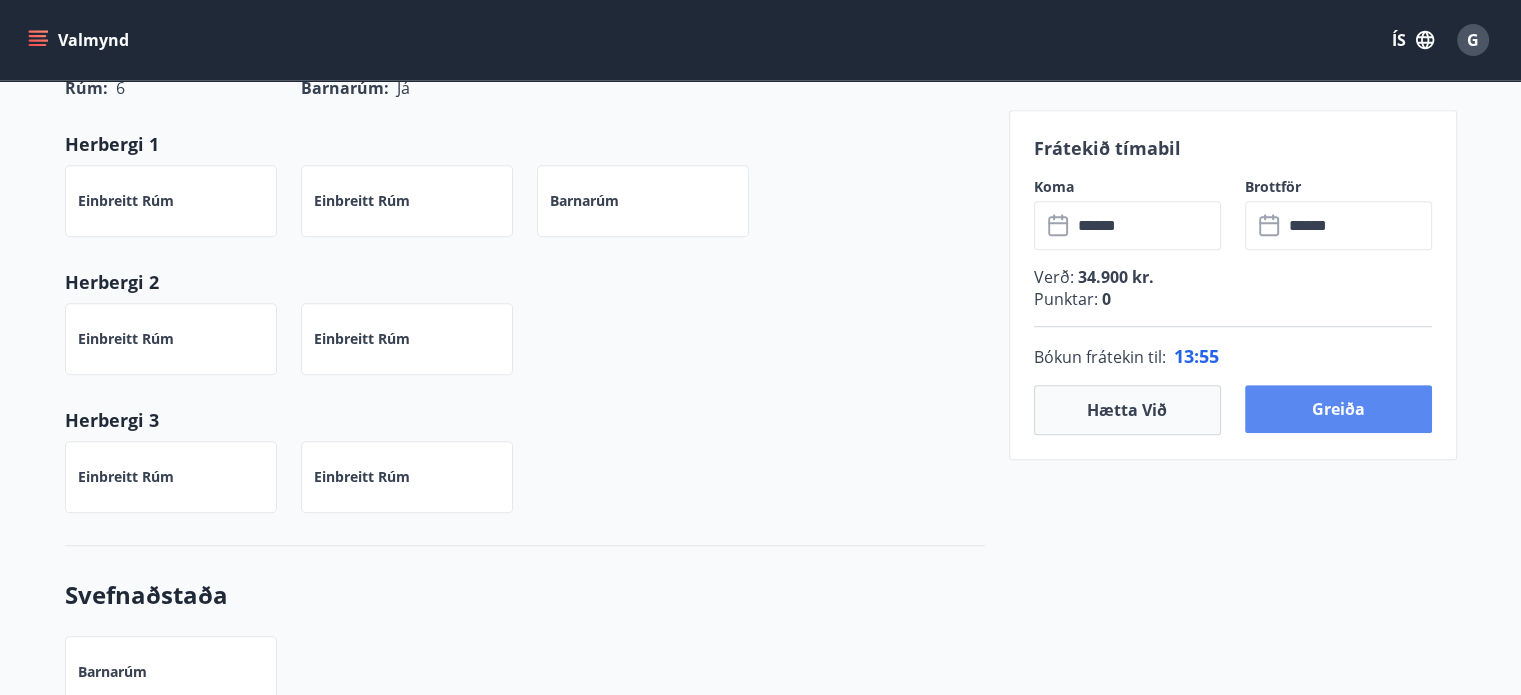 click on "Greiða" at bounding box center [1338, 409] 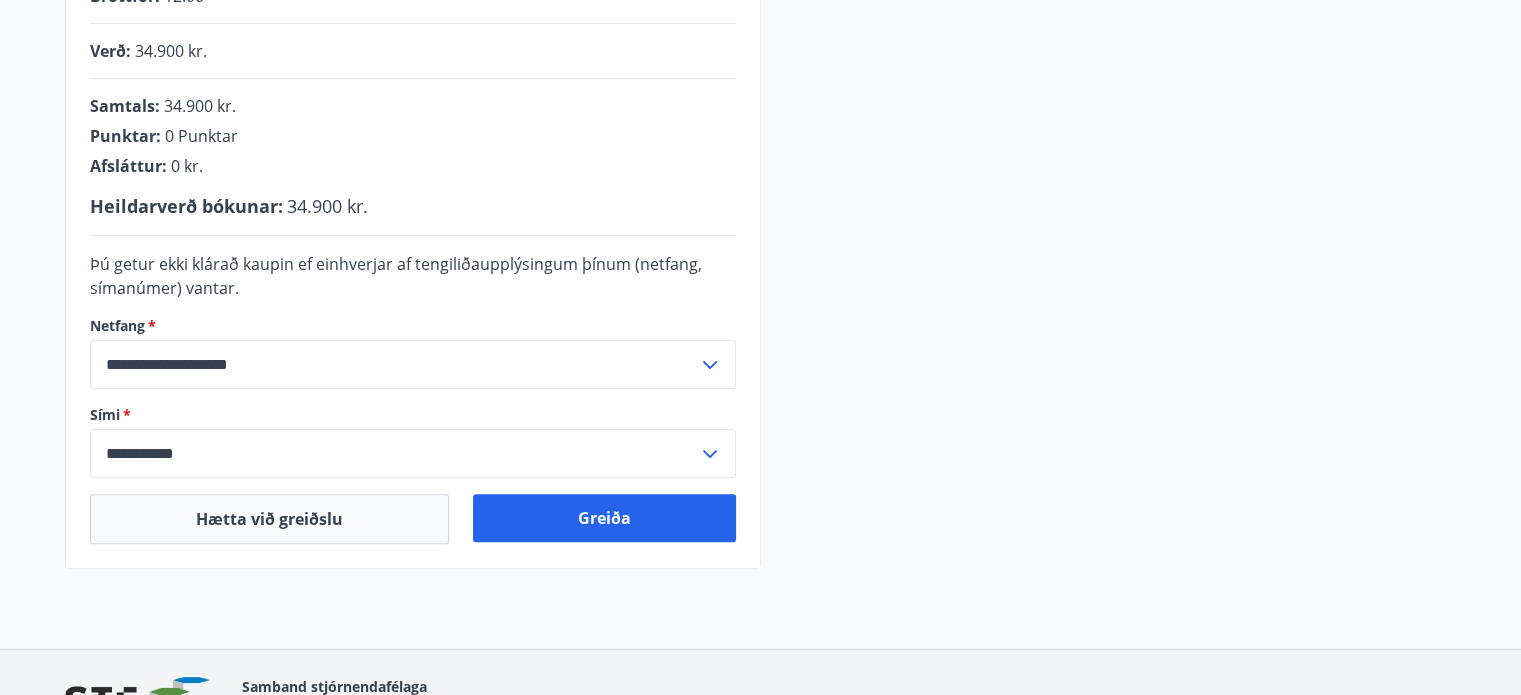 scroll, scrollTop: 546, scrollLeft: 0, axis: vertical 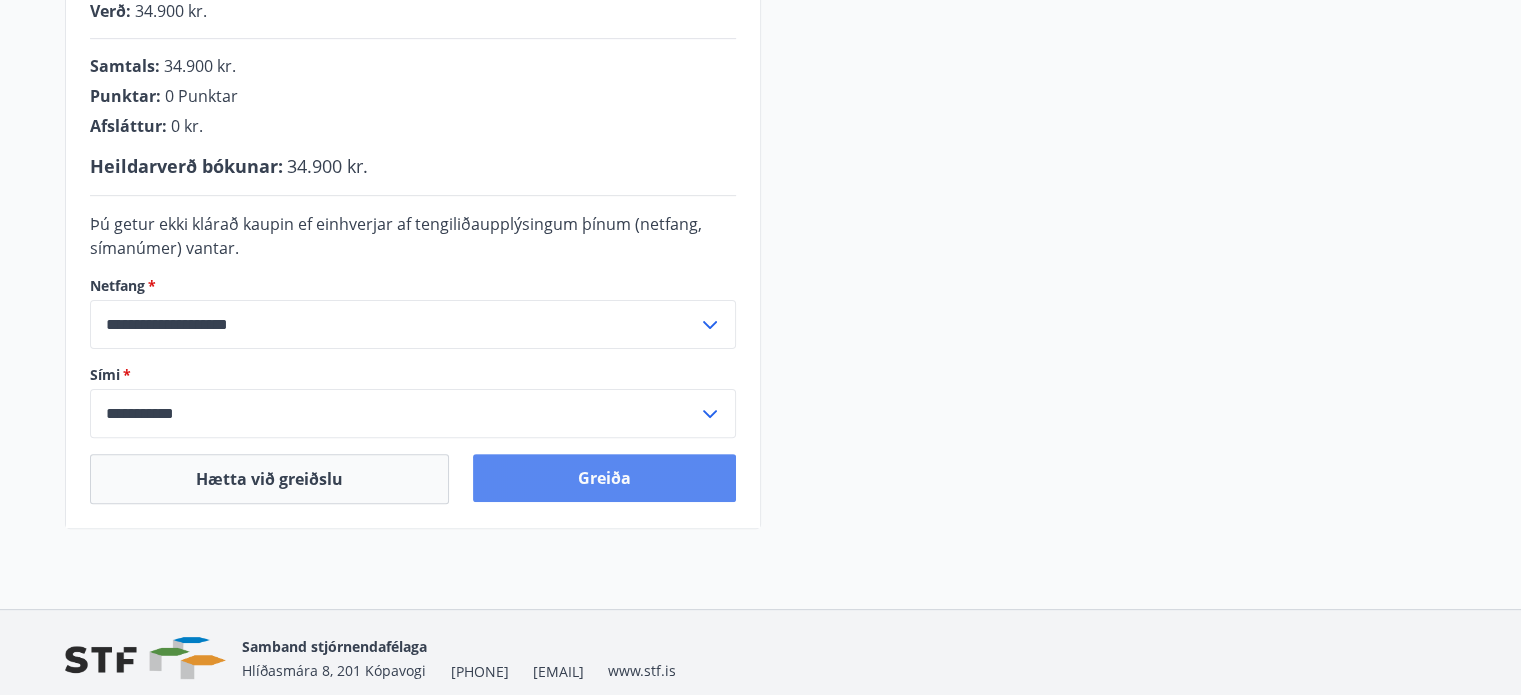 click on "Greiða" at bounding box center (604, 478) 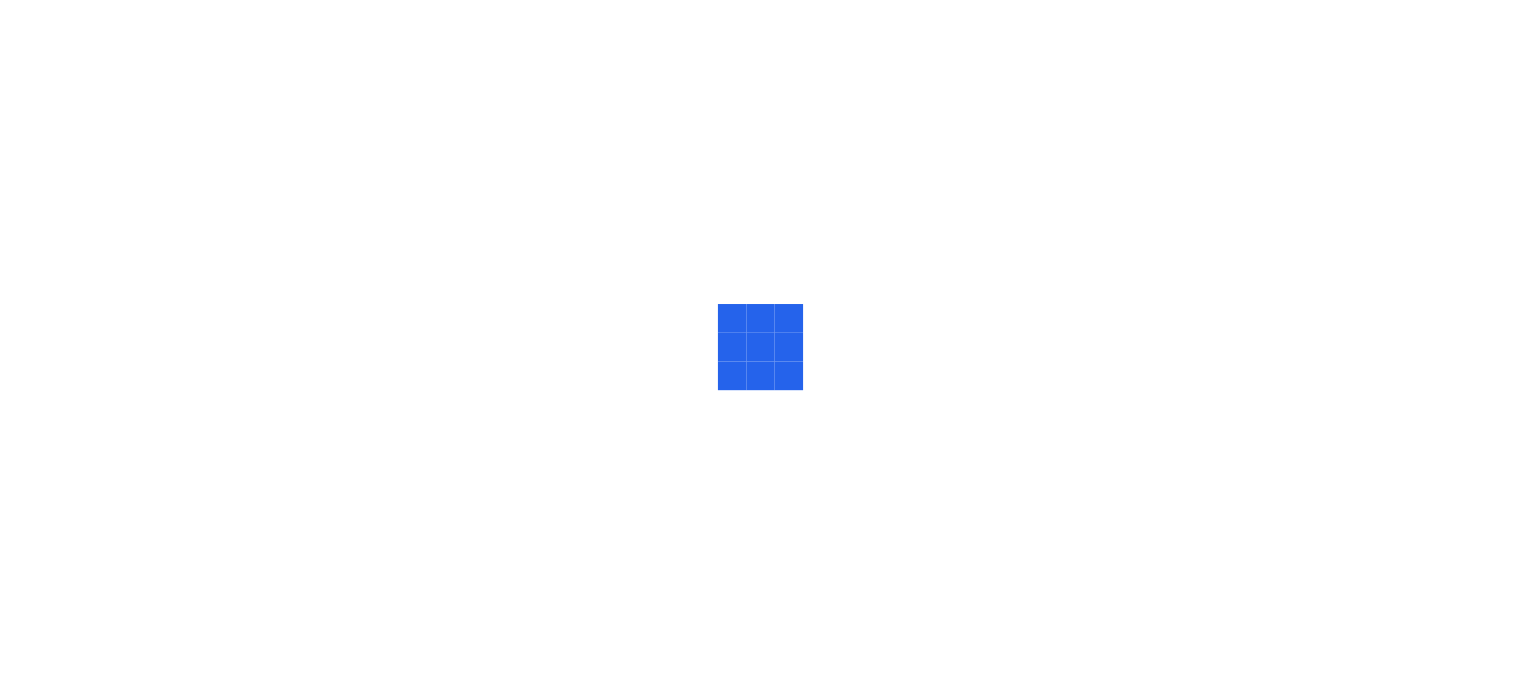 scroll, scrollTop: 0, scrollLeft: 0, axis: both 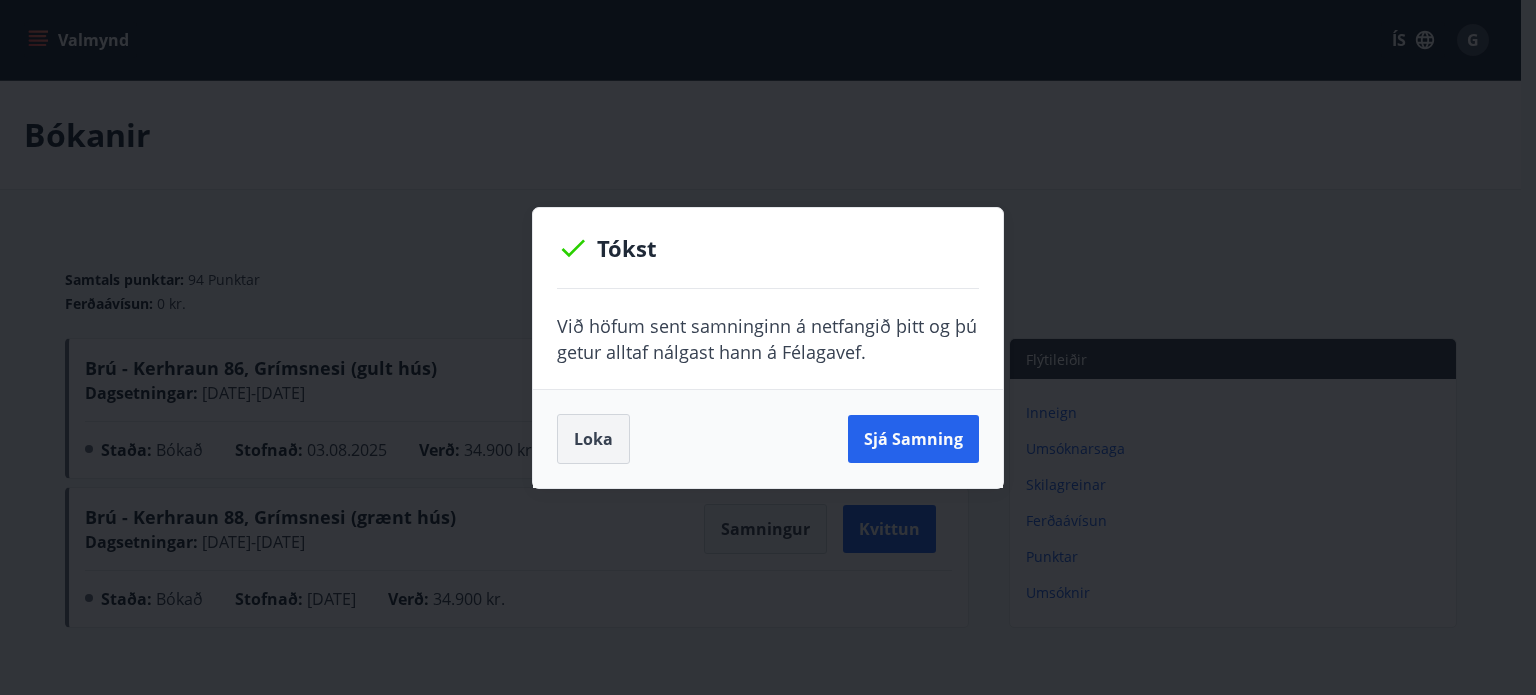 click on "Loka" at bounding box center [593, 439] 